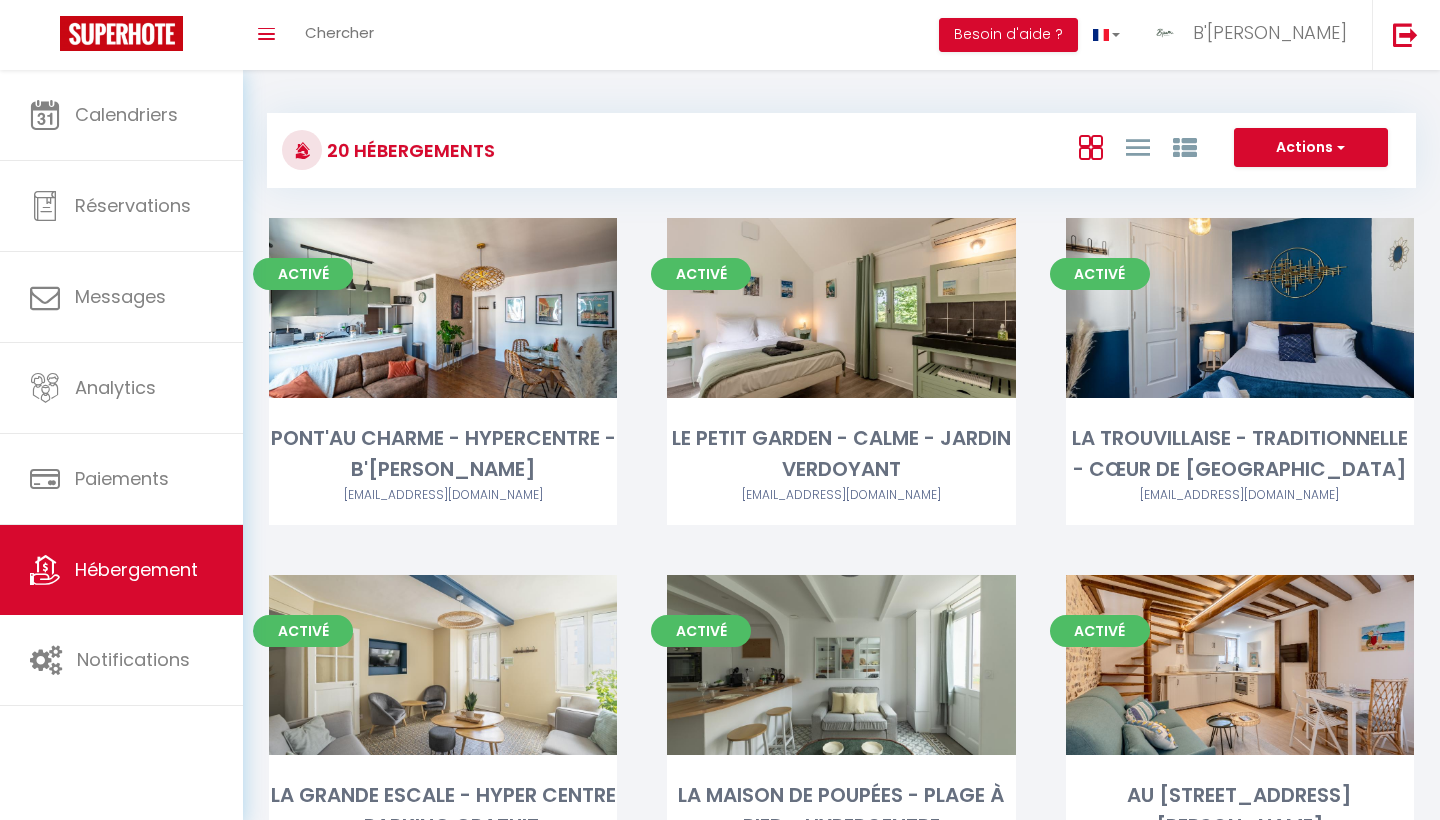 scroll, scrollTop: 0, scrollLeft: 0, axis: both 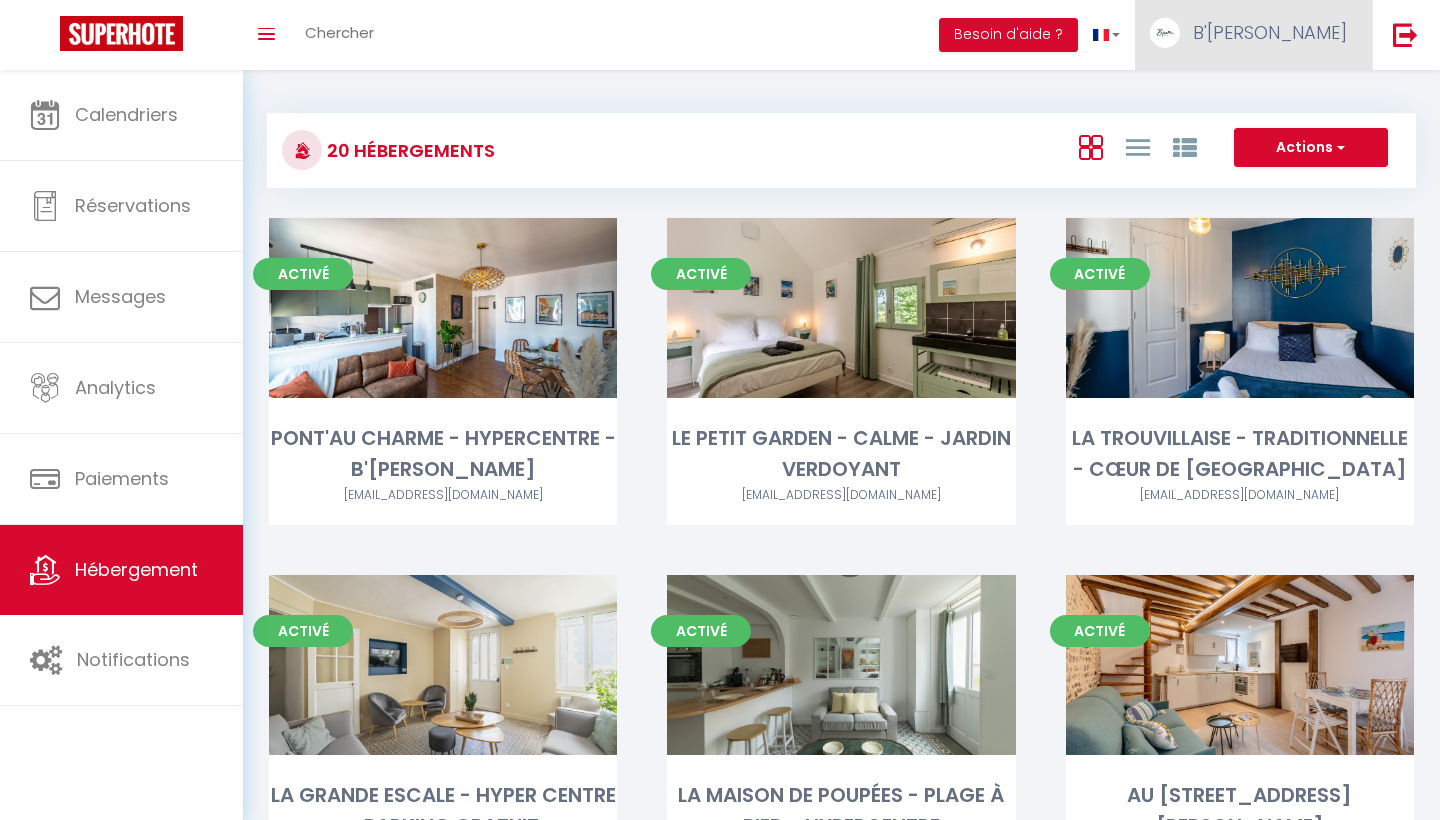 click on "B'[PERSON_NAME]" at bounding box center [1270, 32] 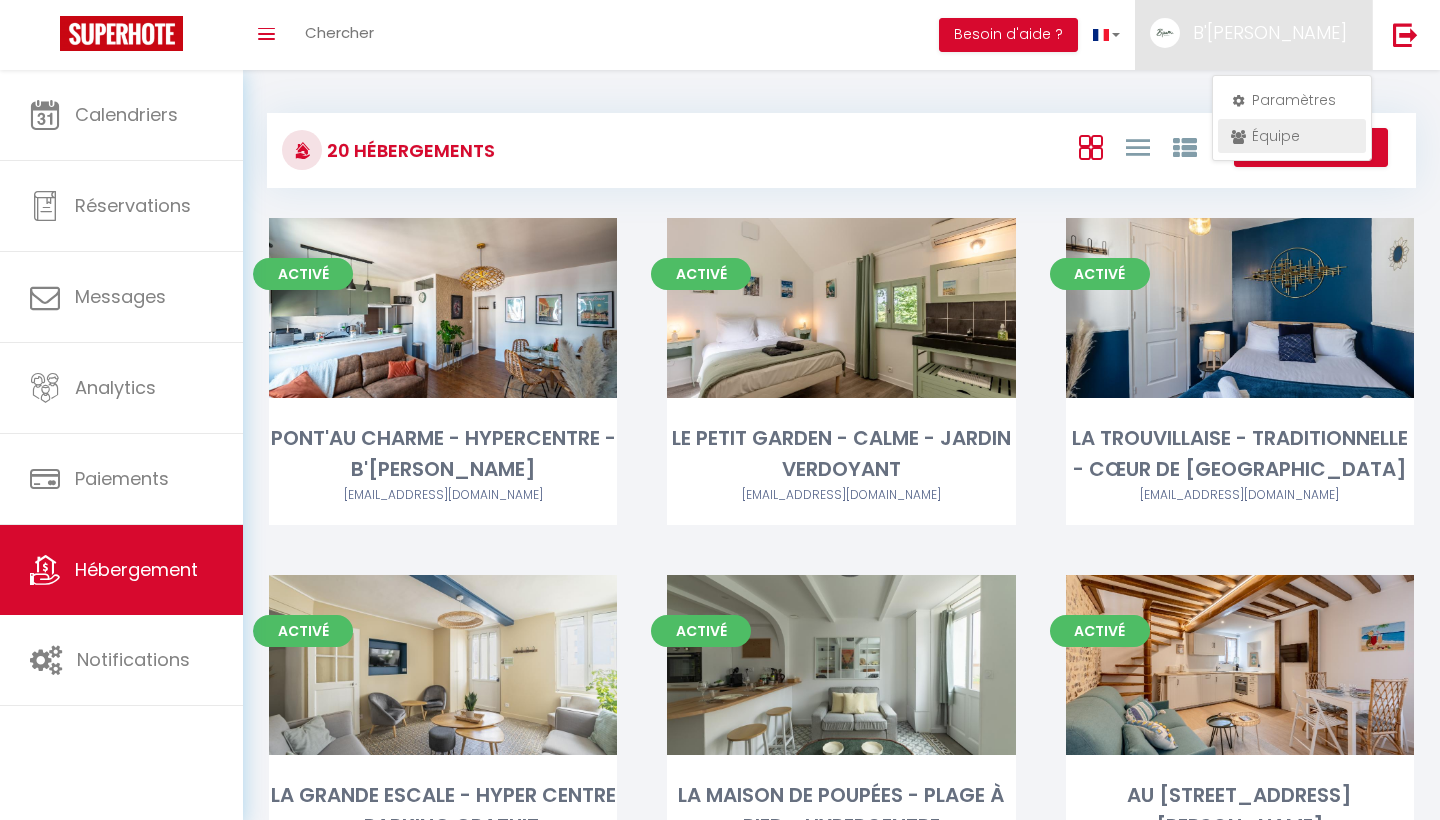 click on "Équipe" at bounding box center (1292, 136) 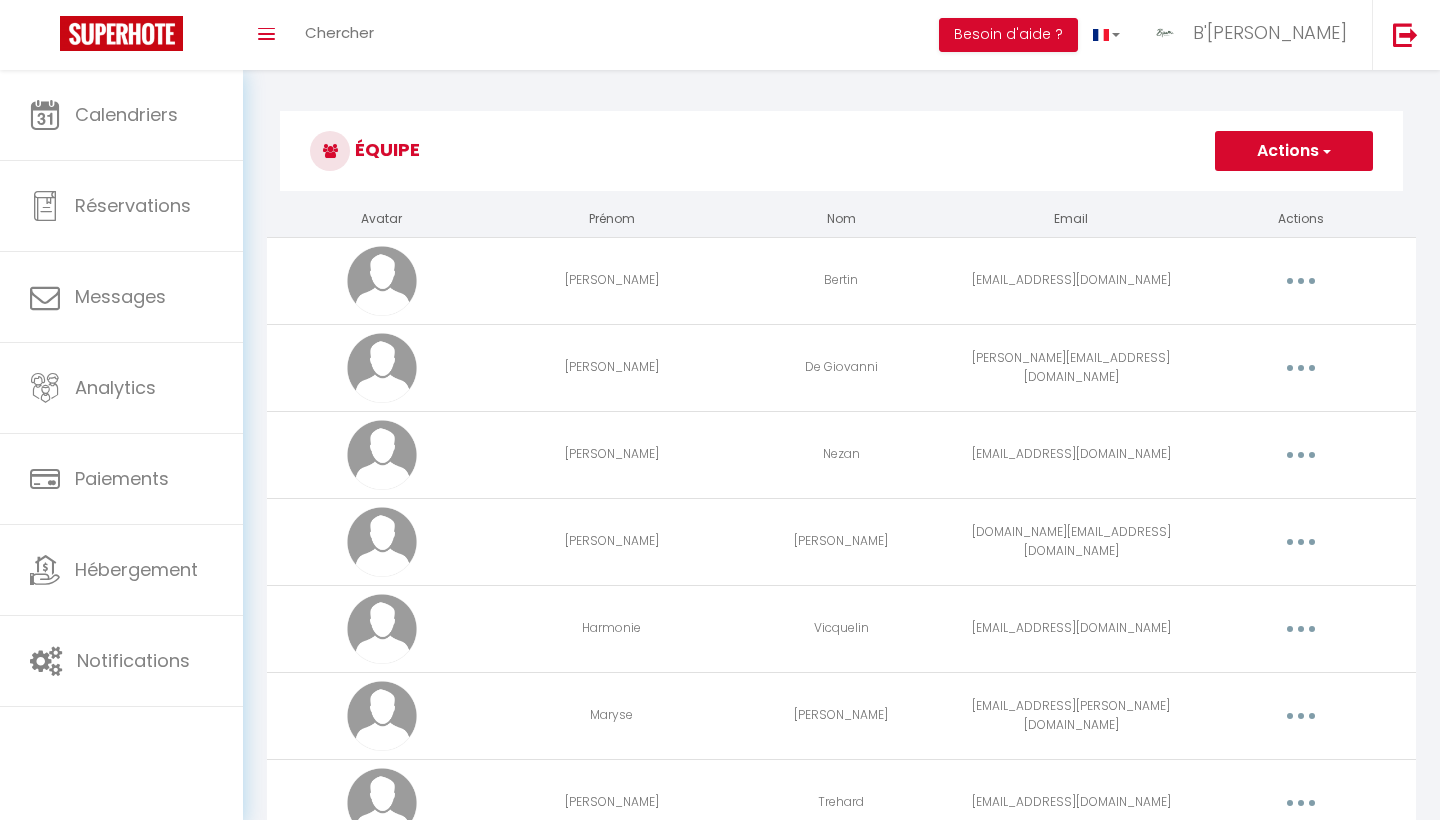 scroll, scrollTop: 0, scrollLeft: 0, axis: both 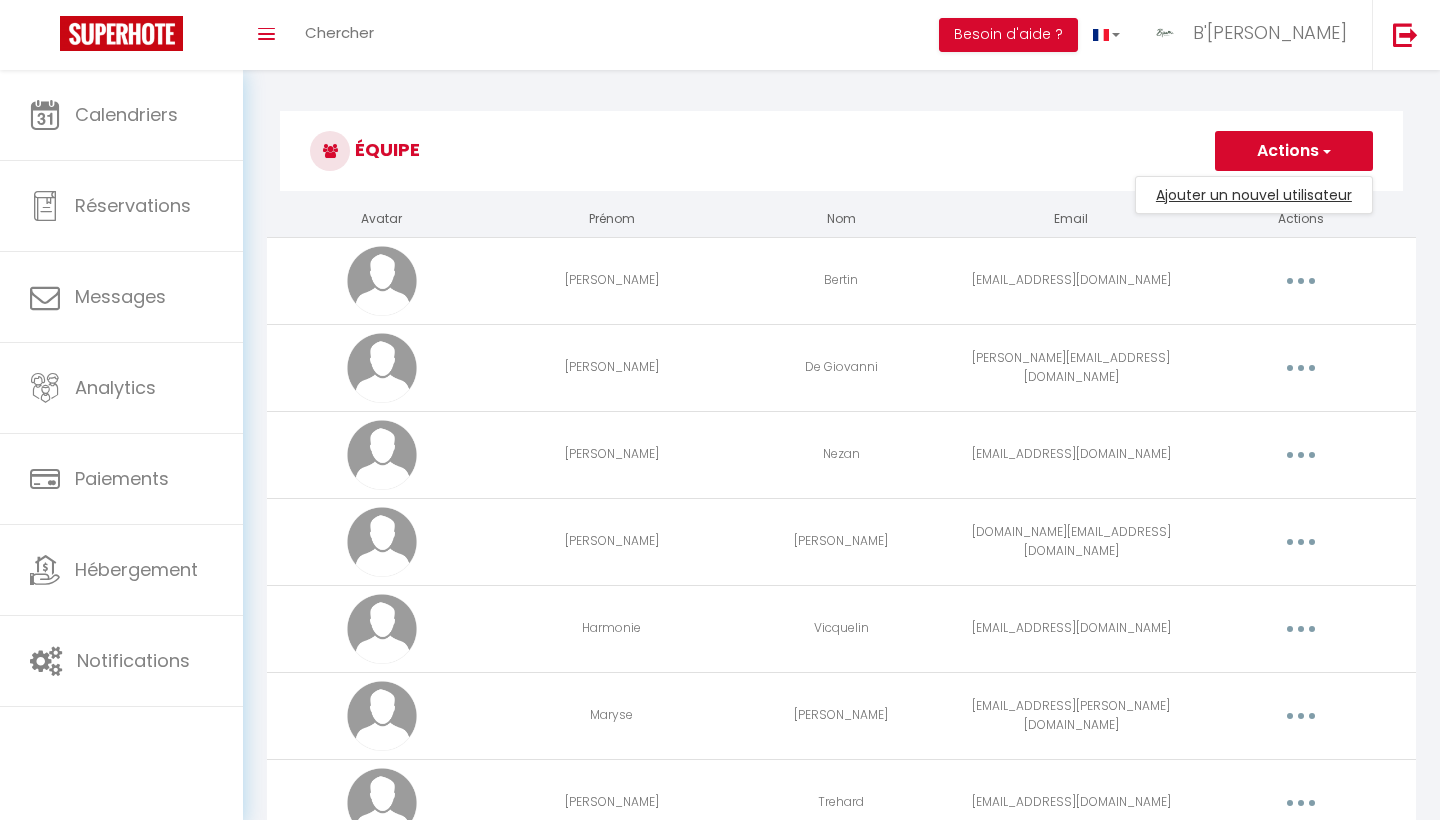 click on "Ajouter un nouvel utilisateur" at bounding box center [1254, 195] 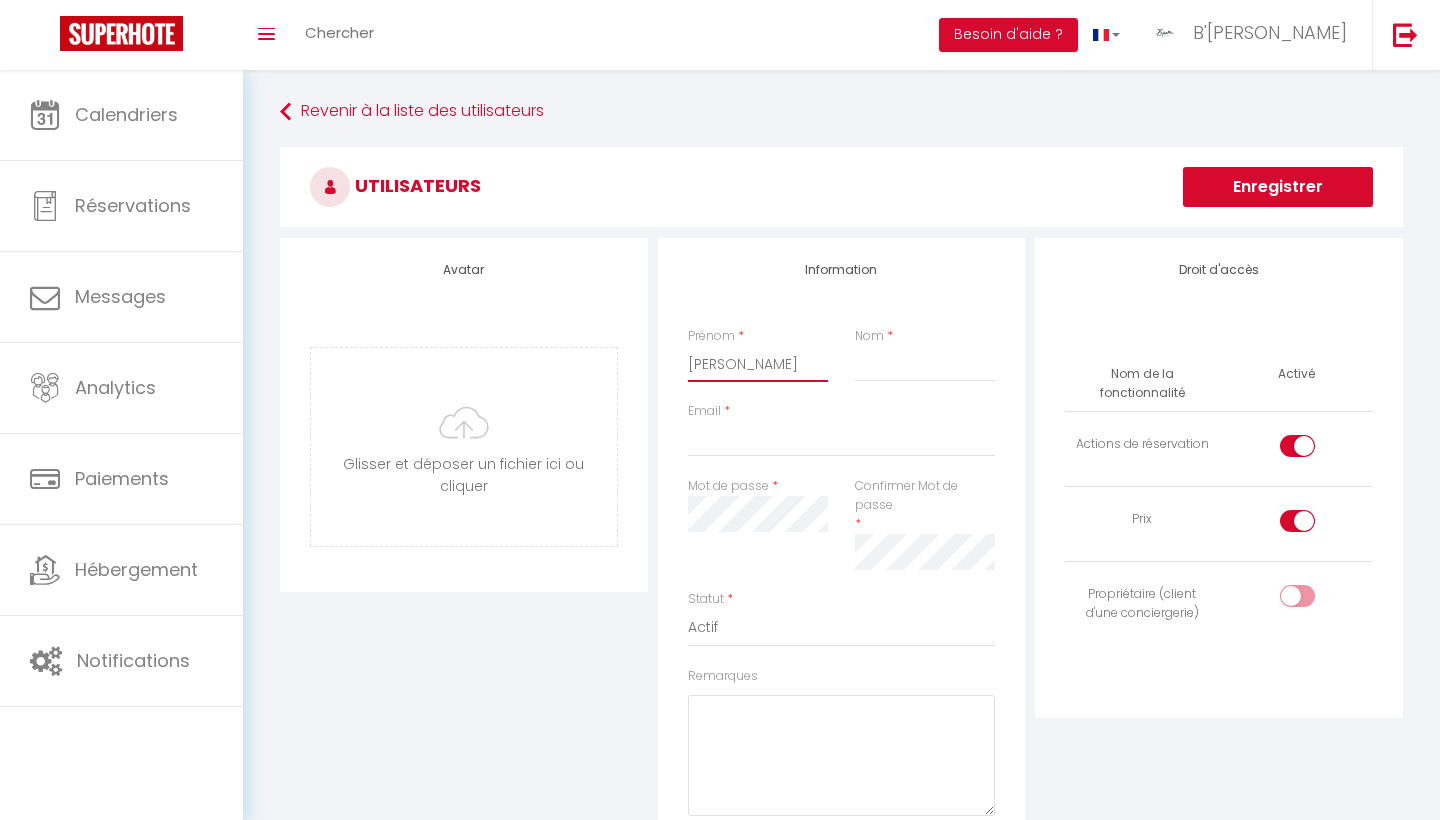type on "[PERSON_NAME]" 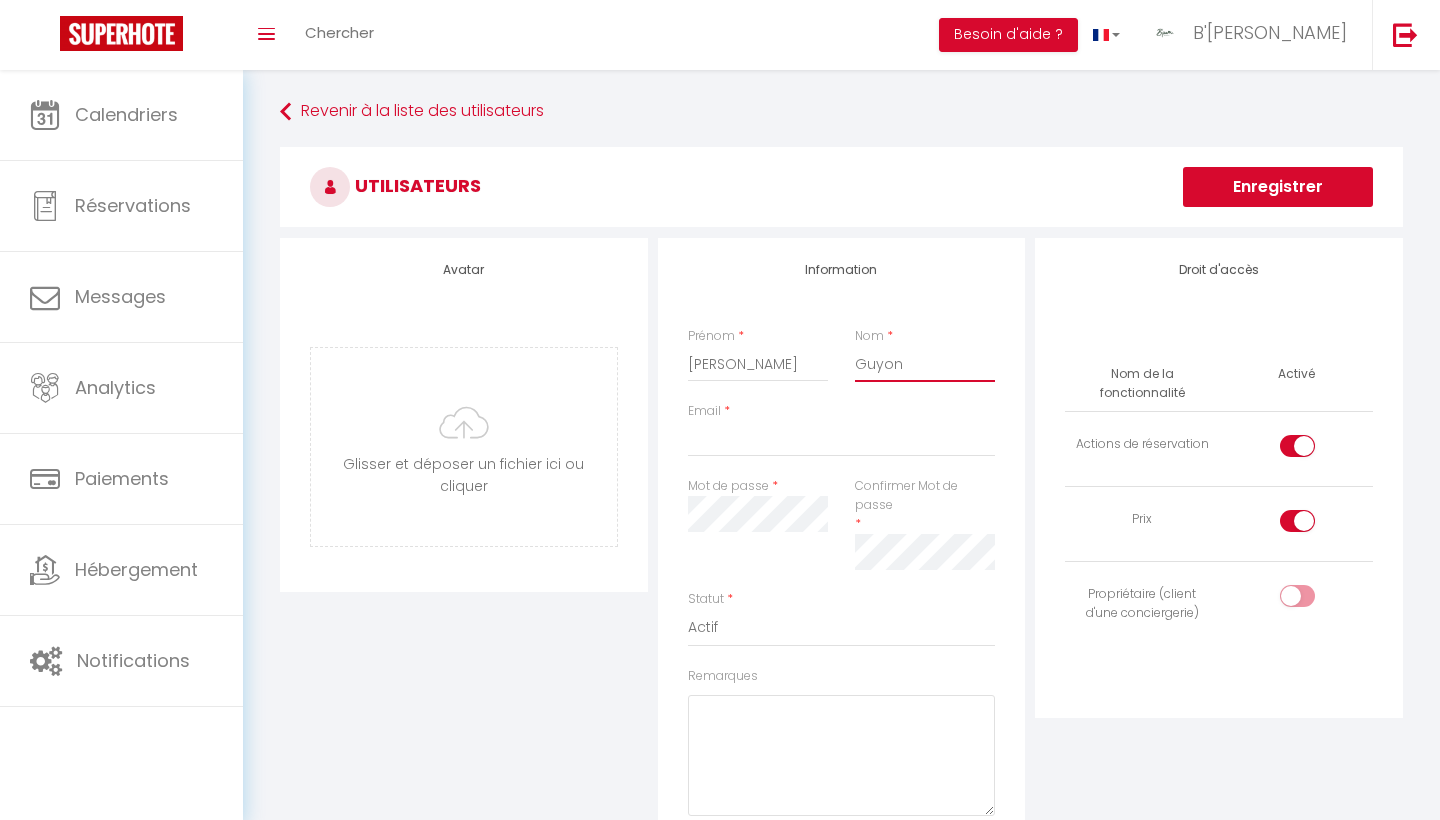 type on "Guyon" 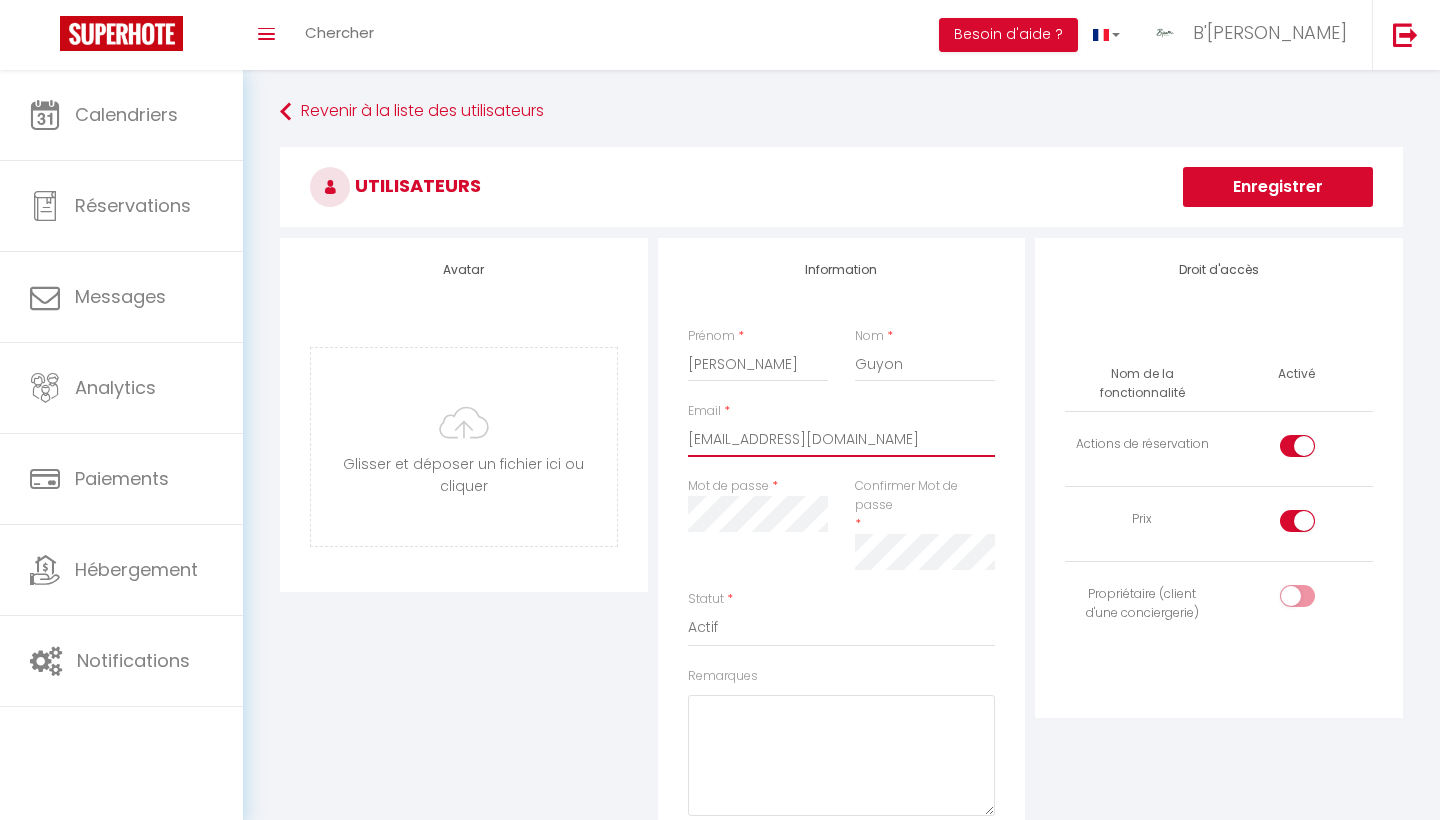 type on "[EMAIL_ADDRESS][DOMAIN_NAME]" 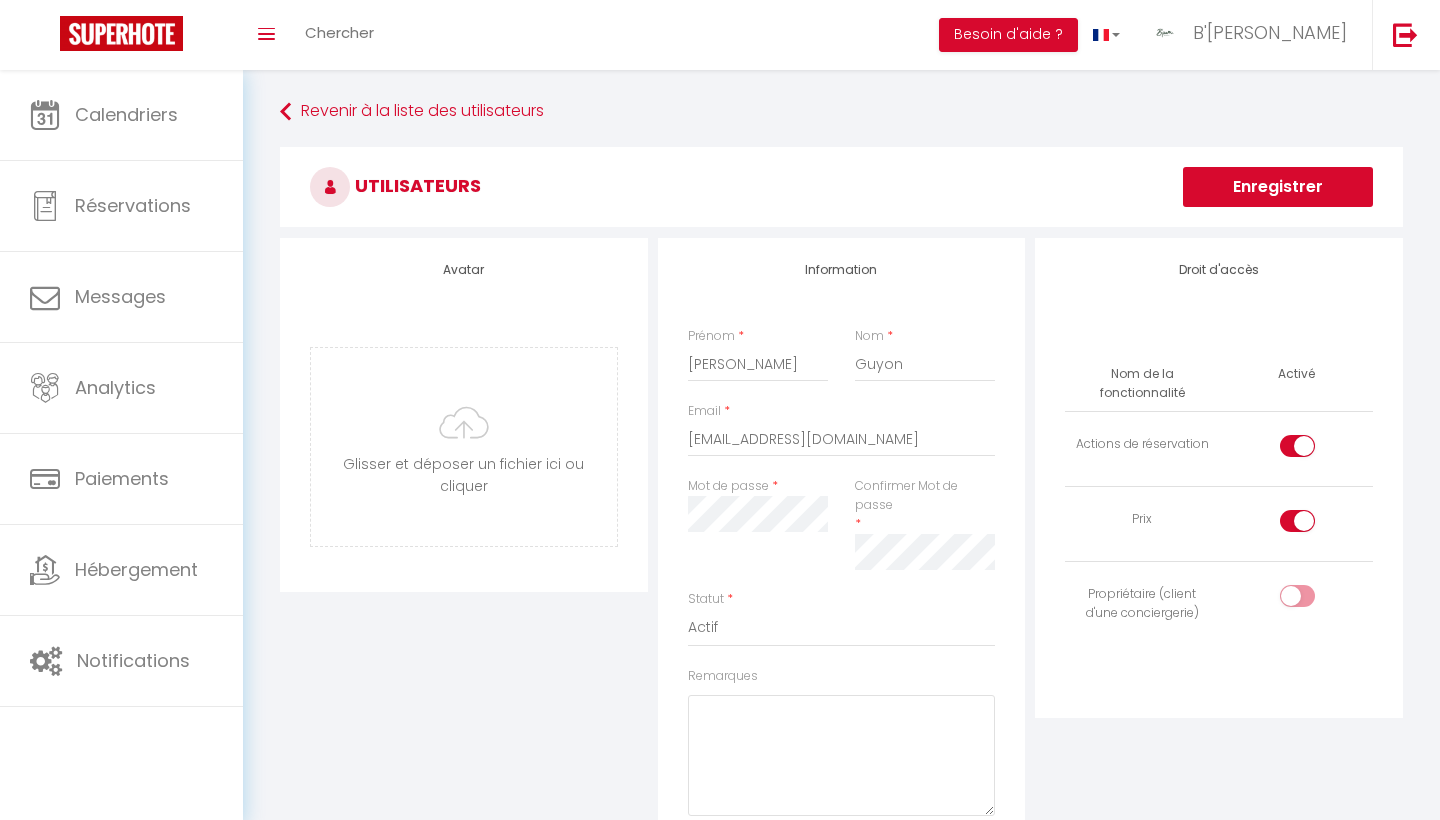 click on "Mot de passe" at bounding box center [728, 486] 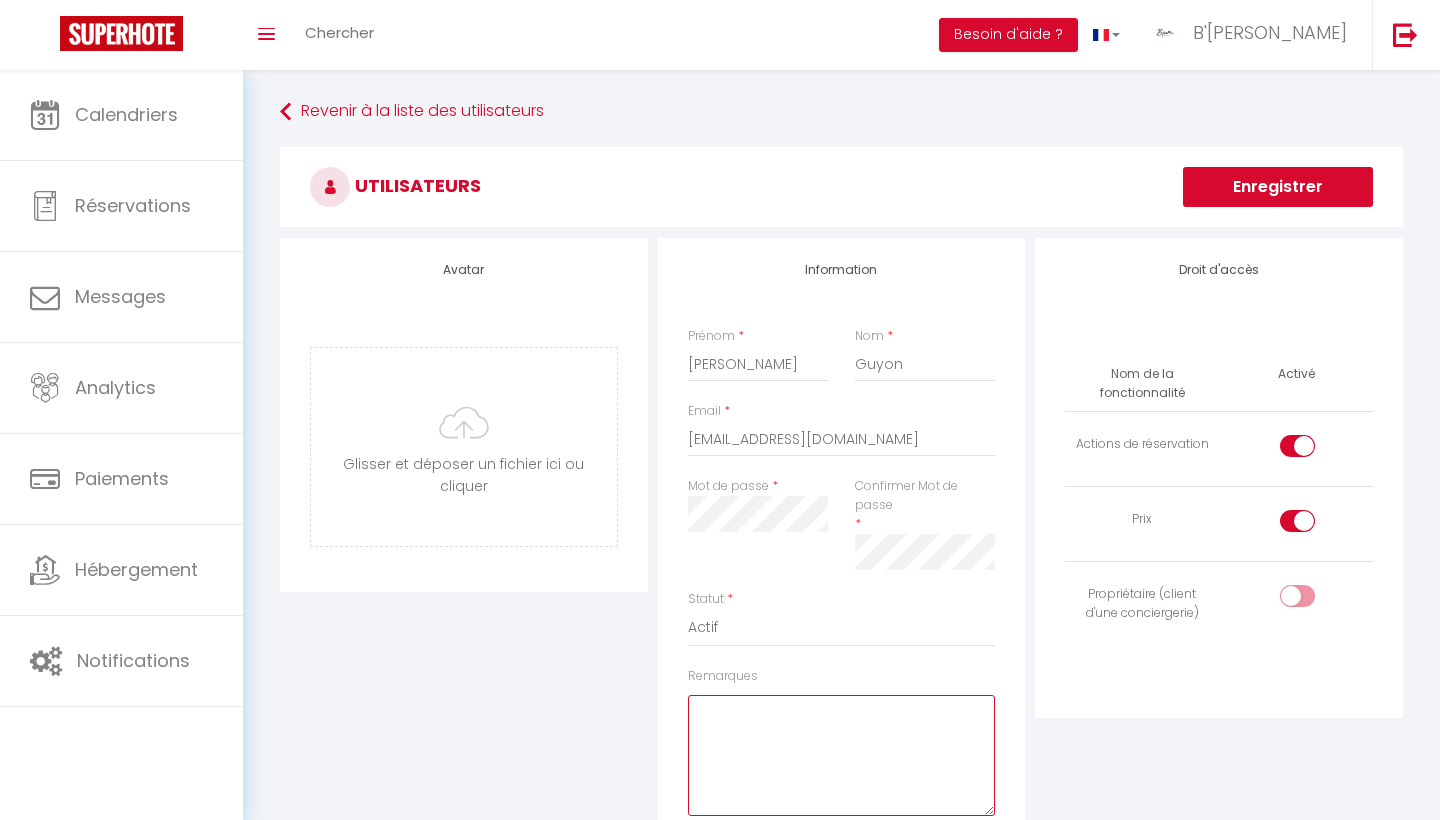 click on "Remarques" at bounding box center [842, 755] 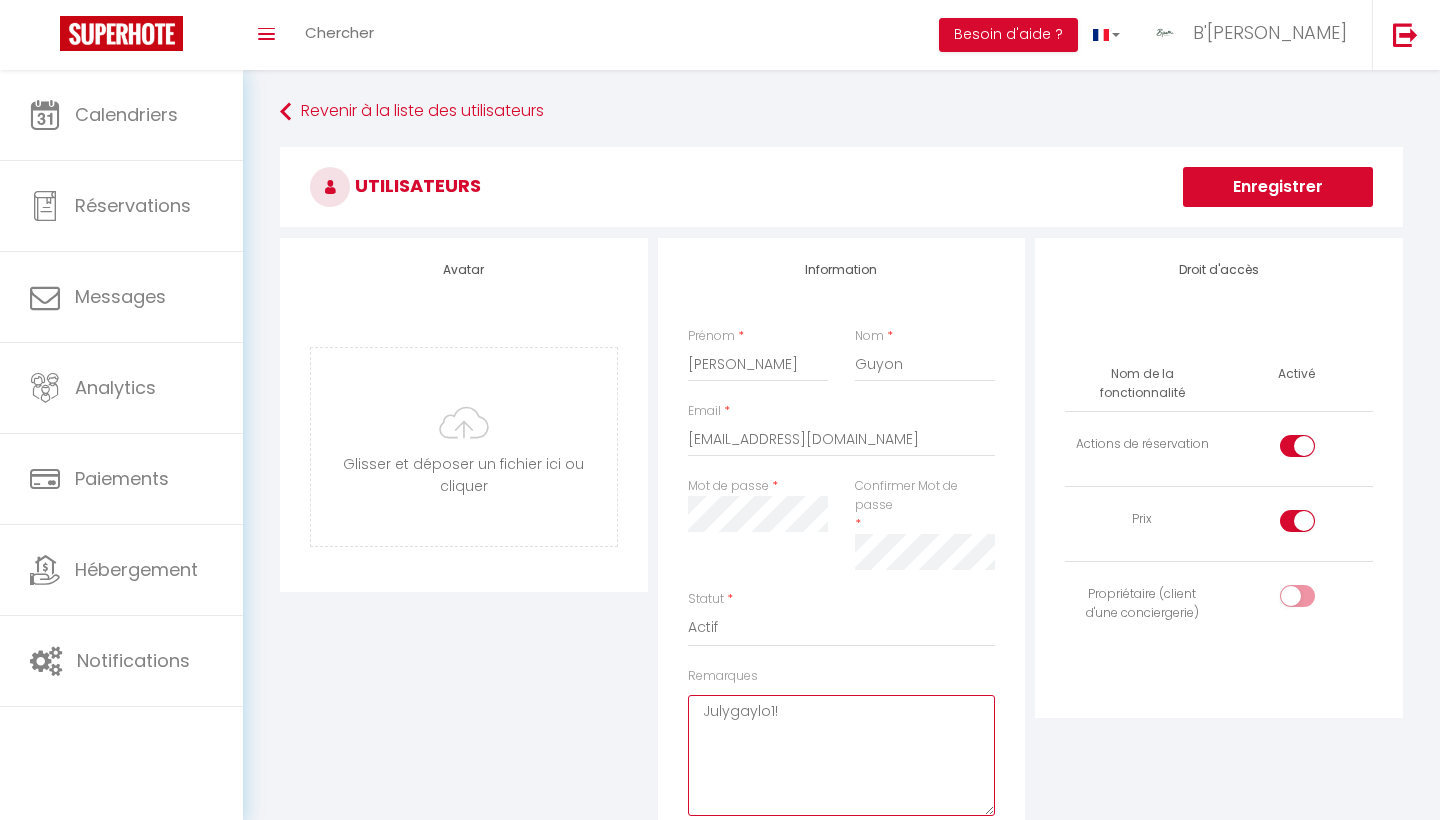 drag, startPoint x: 791, startPoint y: 706, endPoint x: 636, endPoint y: 705, distance: 155.00322 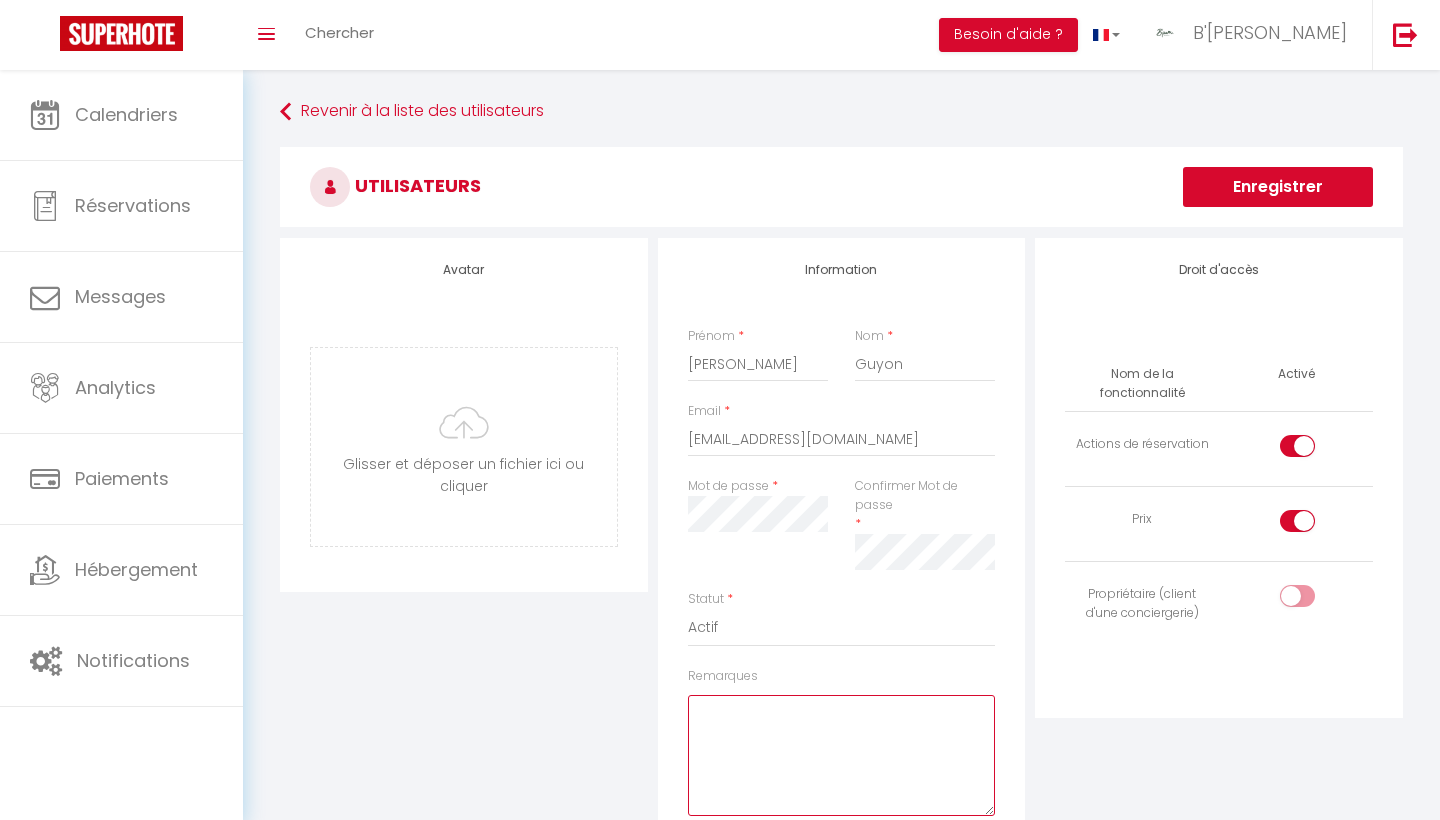 type 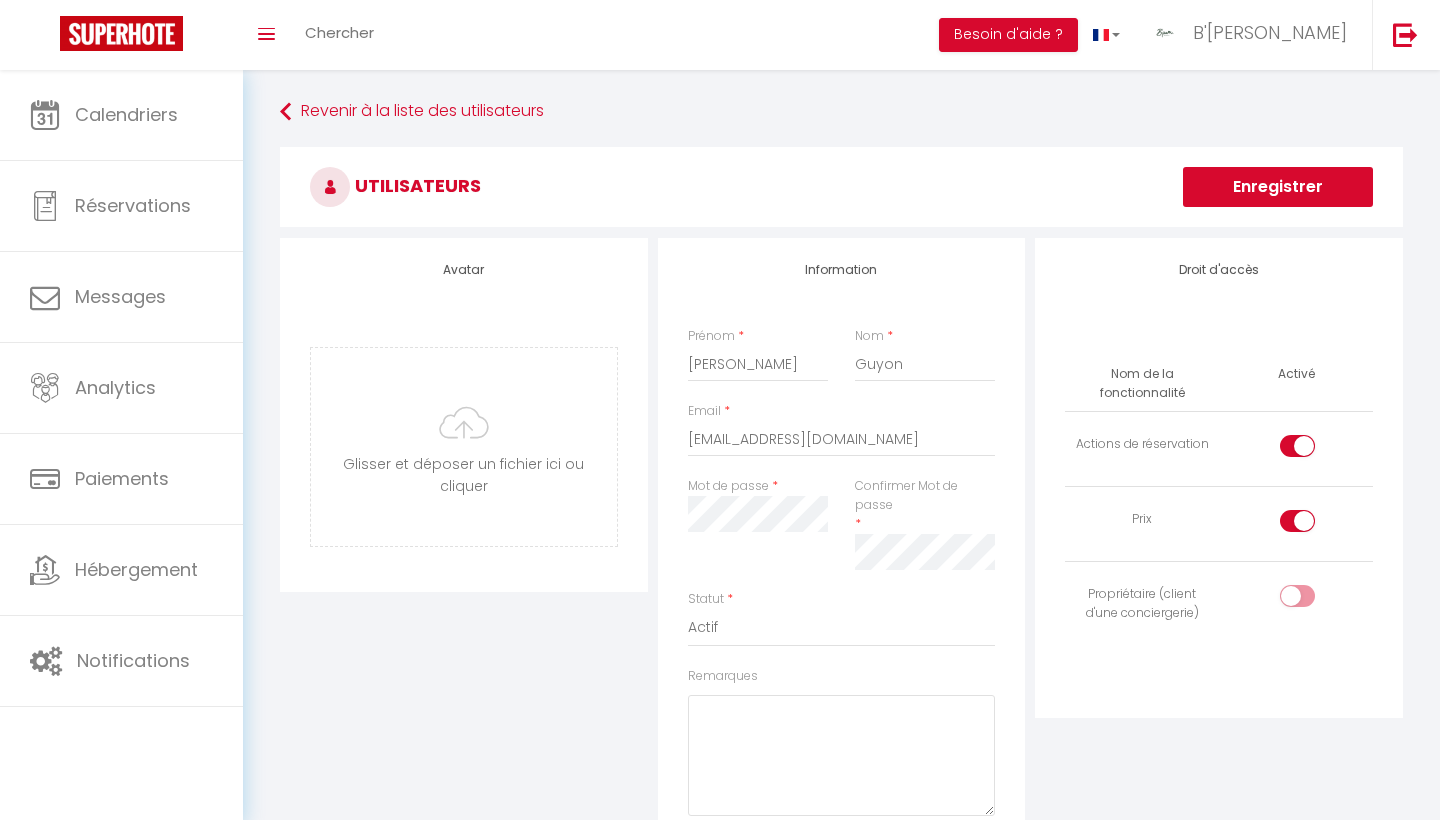 click at bounding box center [1314, 450] 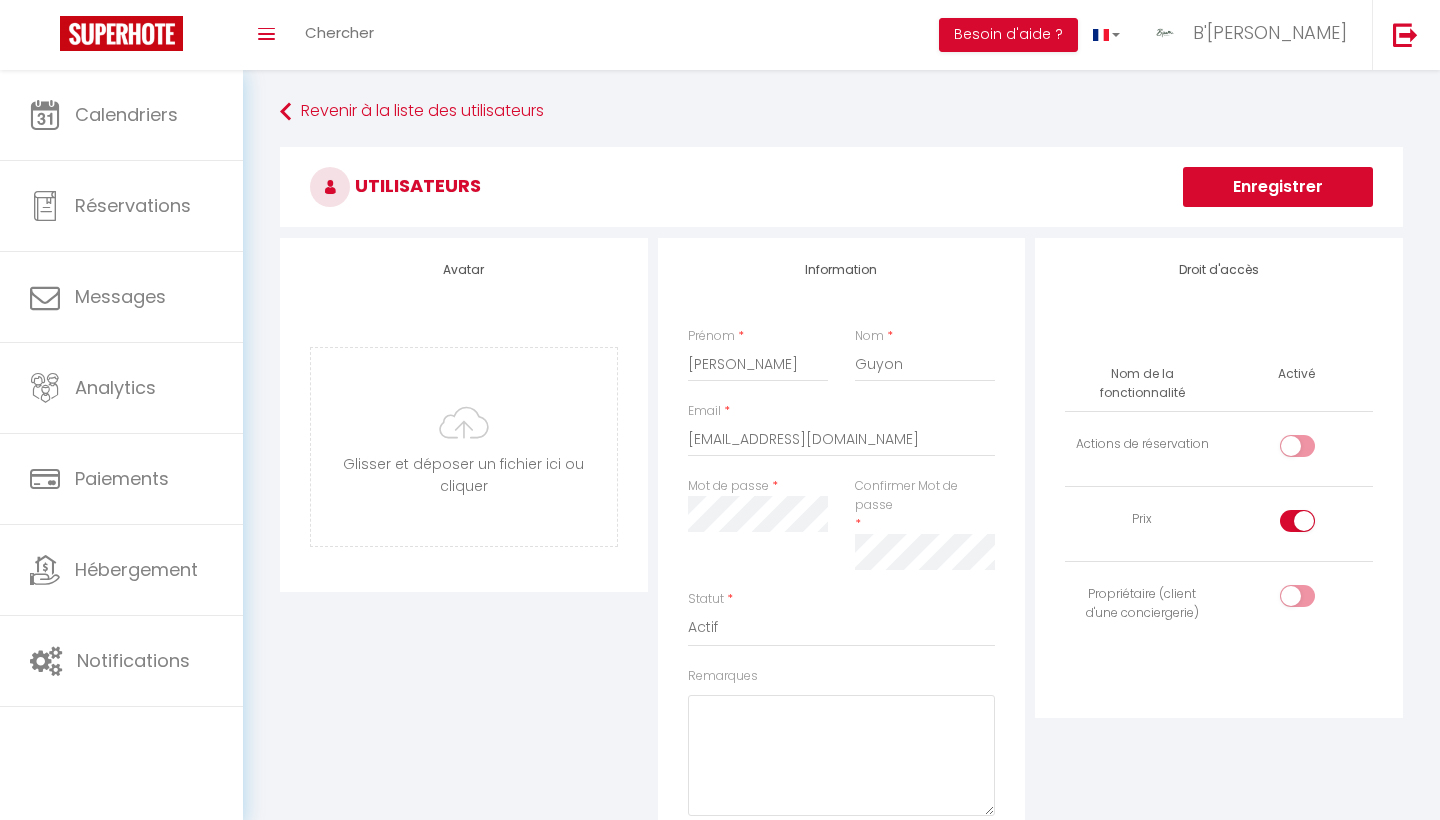 click at bounding box center (1297, 596) 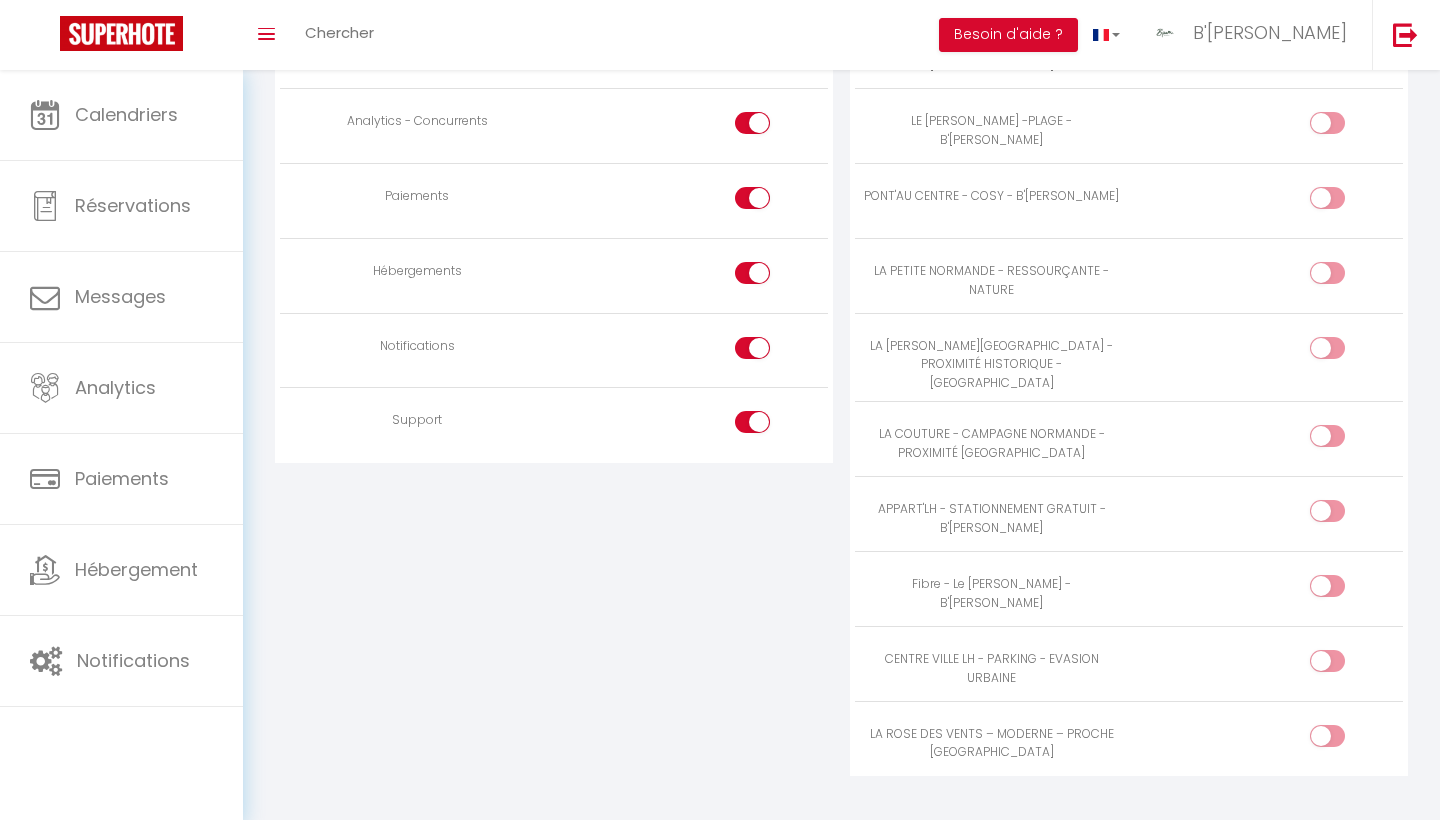 scroll, scrollTop: 1898, scrollLeft: 0, axis: vertical 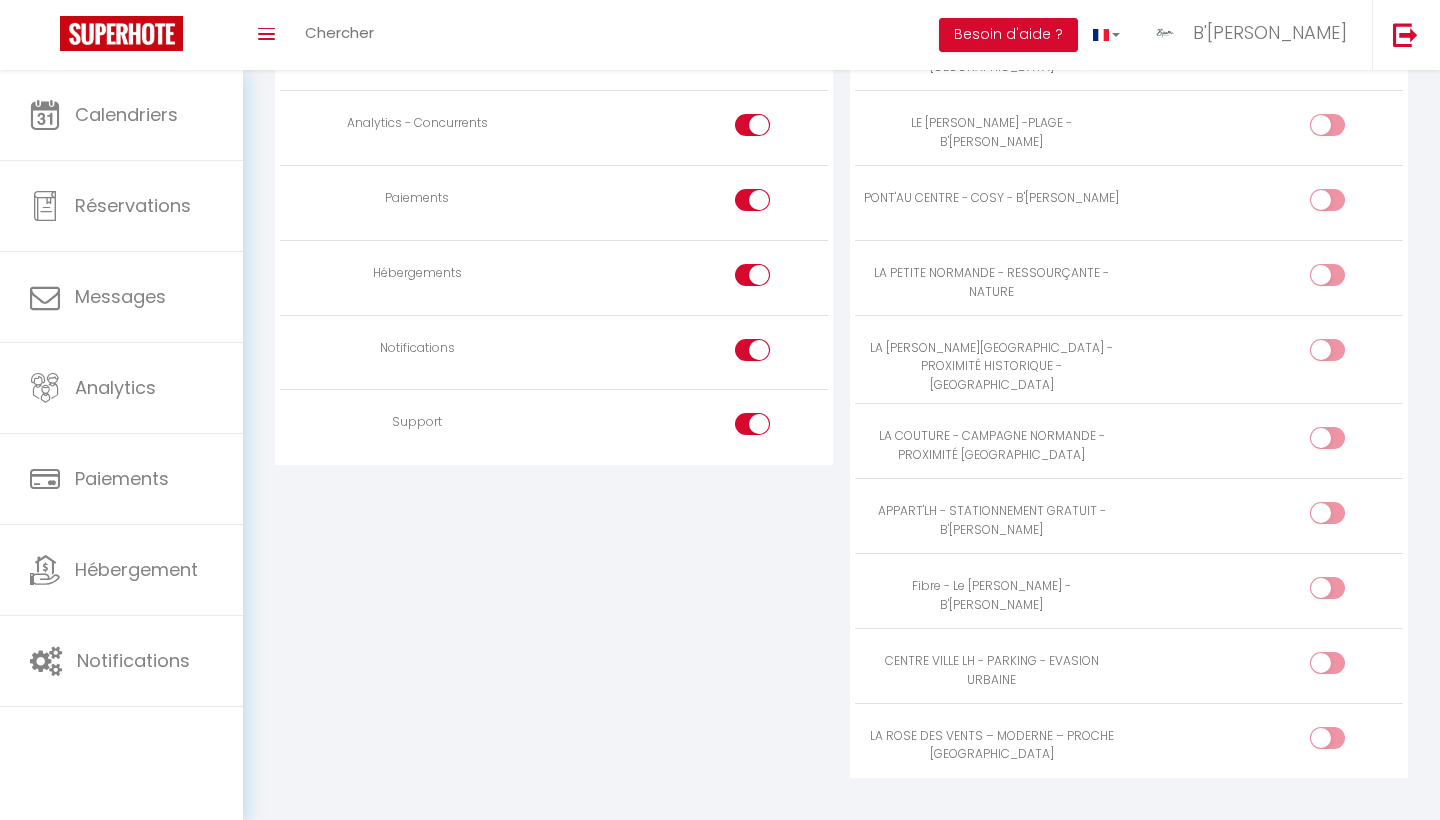 click at bounding box center (770, 428) 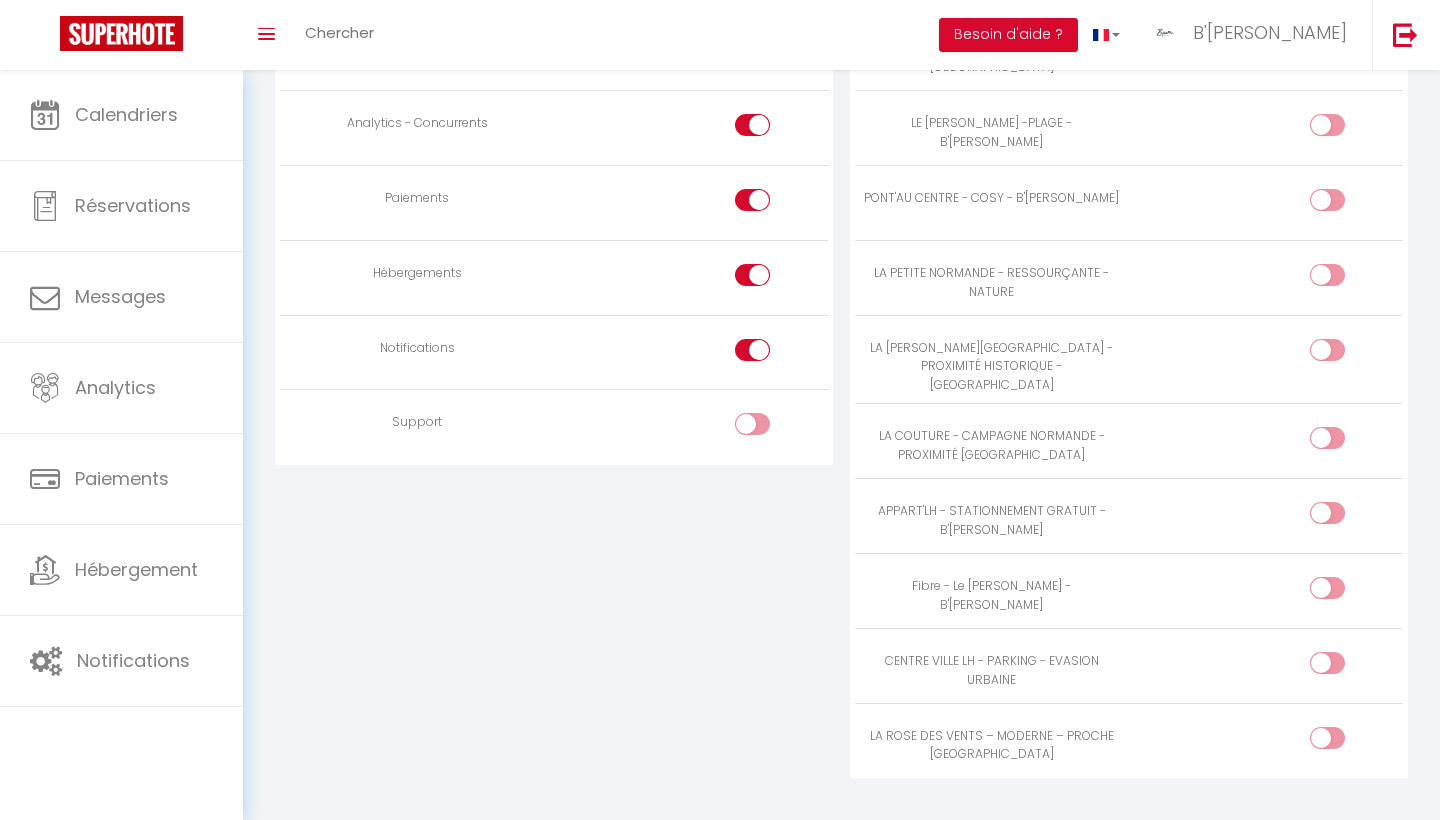click at bounding box center [691, 352] 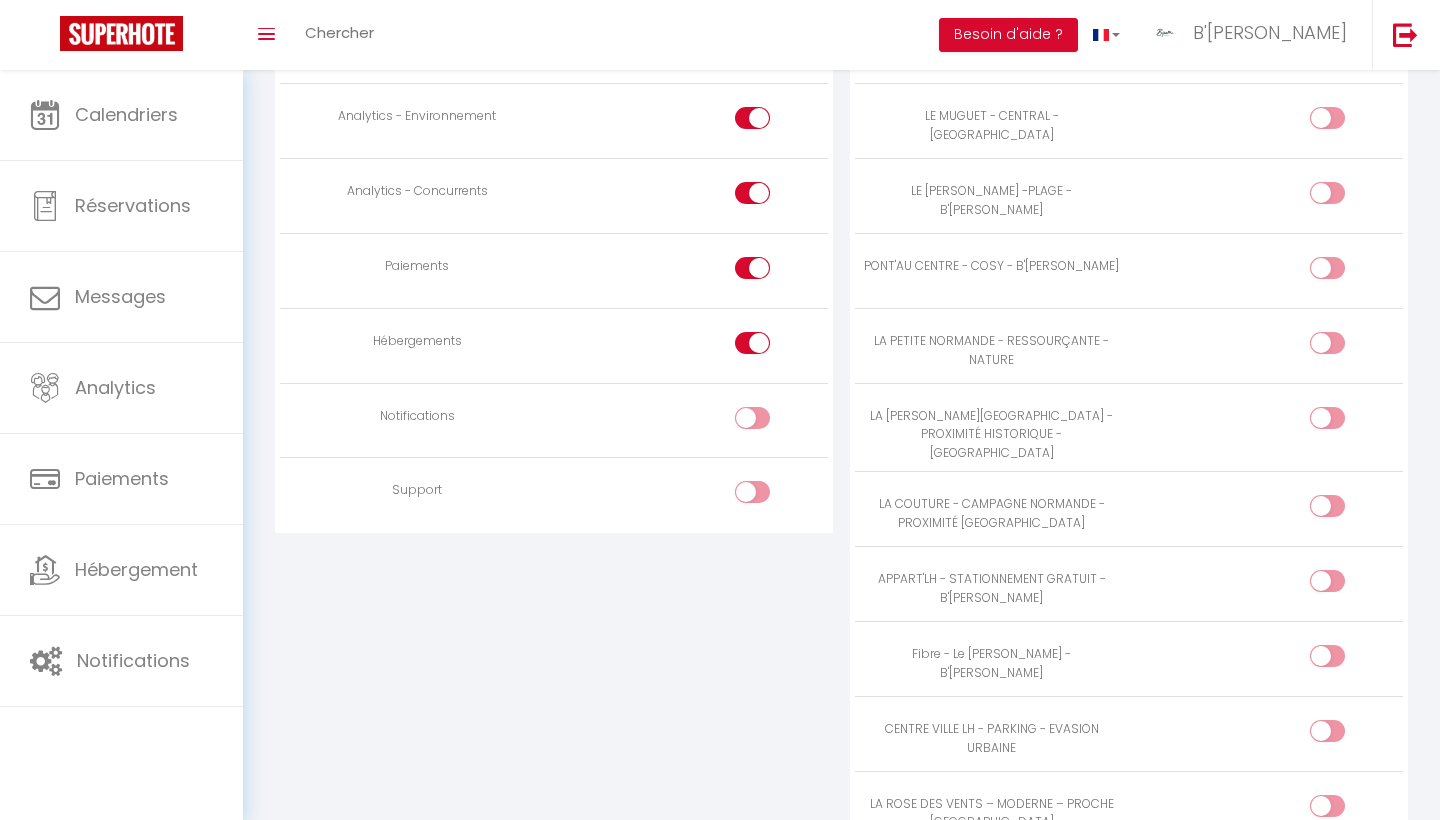 scroll, scrollTop: 1828, scrollLeft: 0, axis: vertical 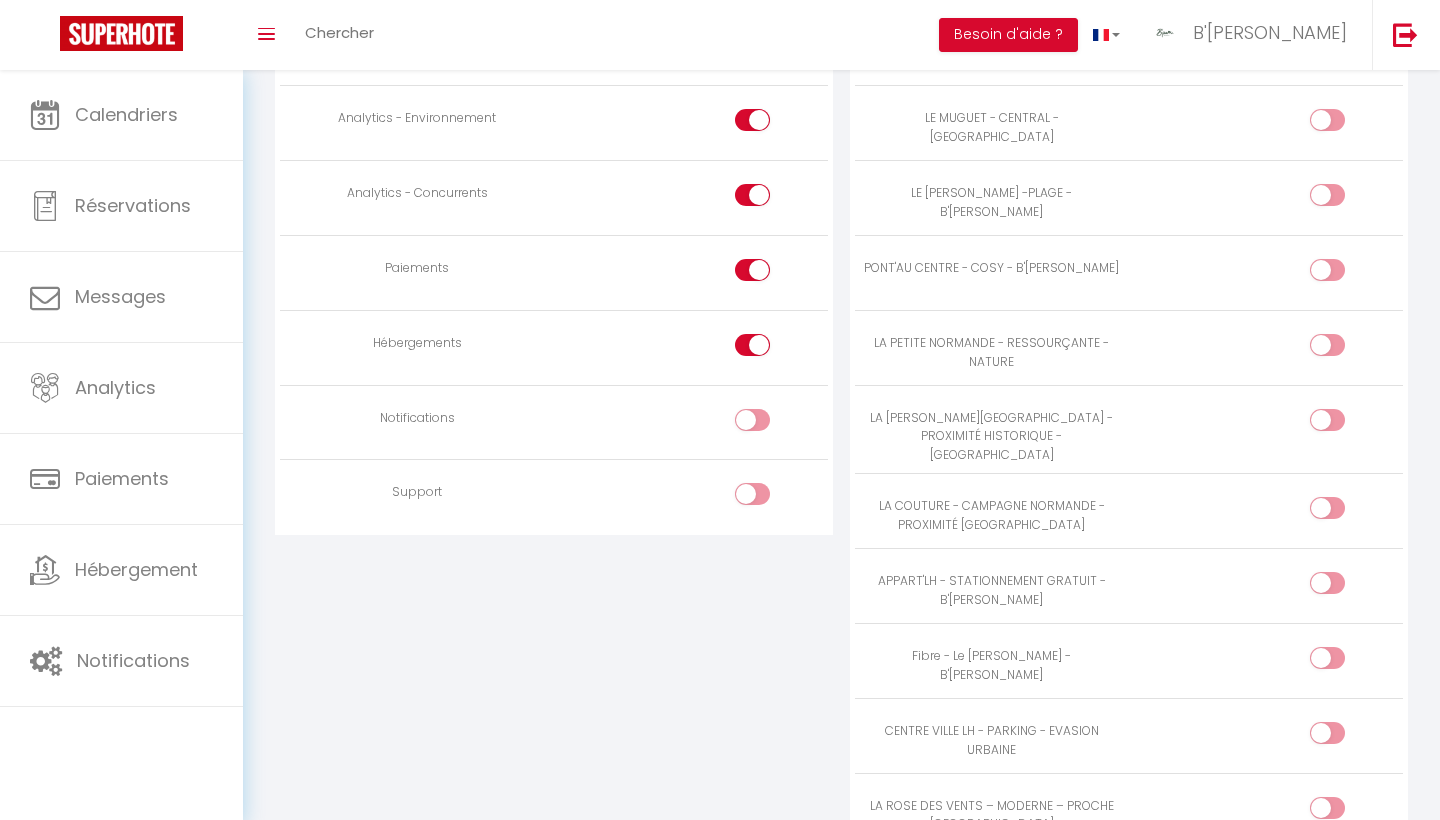 click at bounding box center [752, 349] 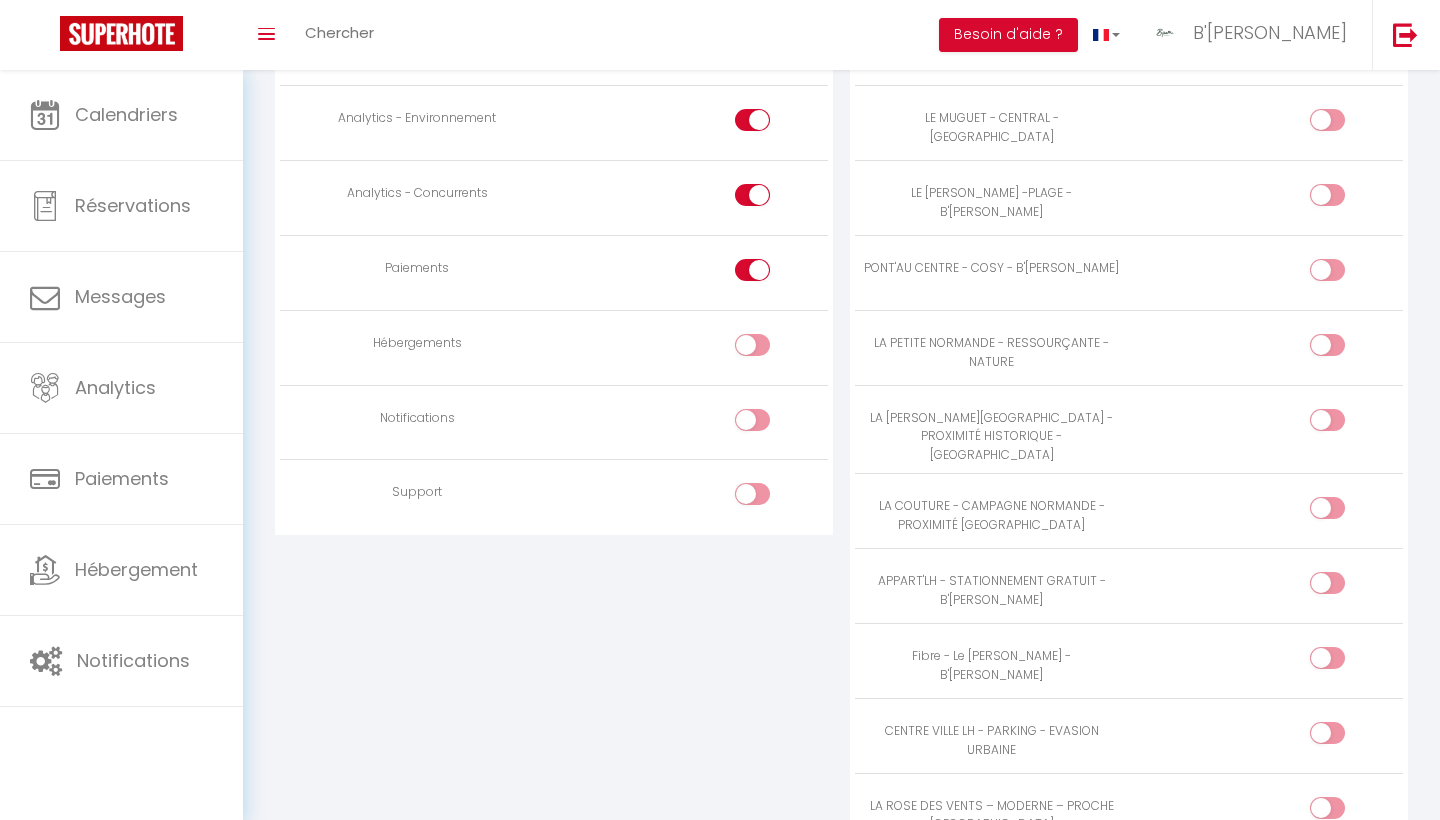 click at bounding box center [770, 274] 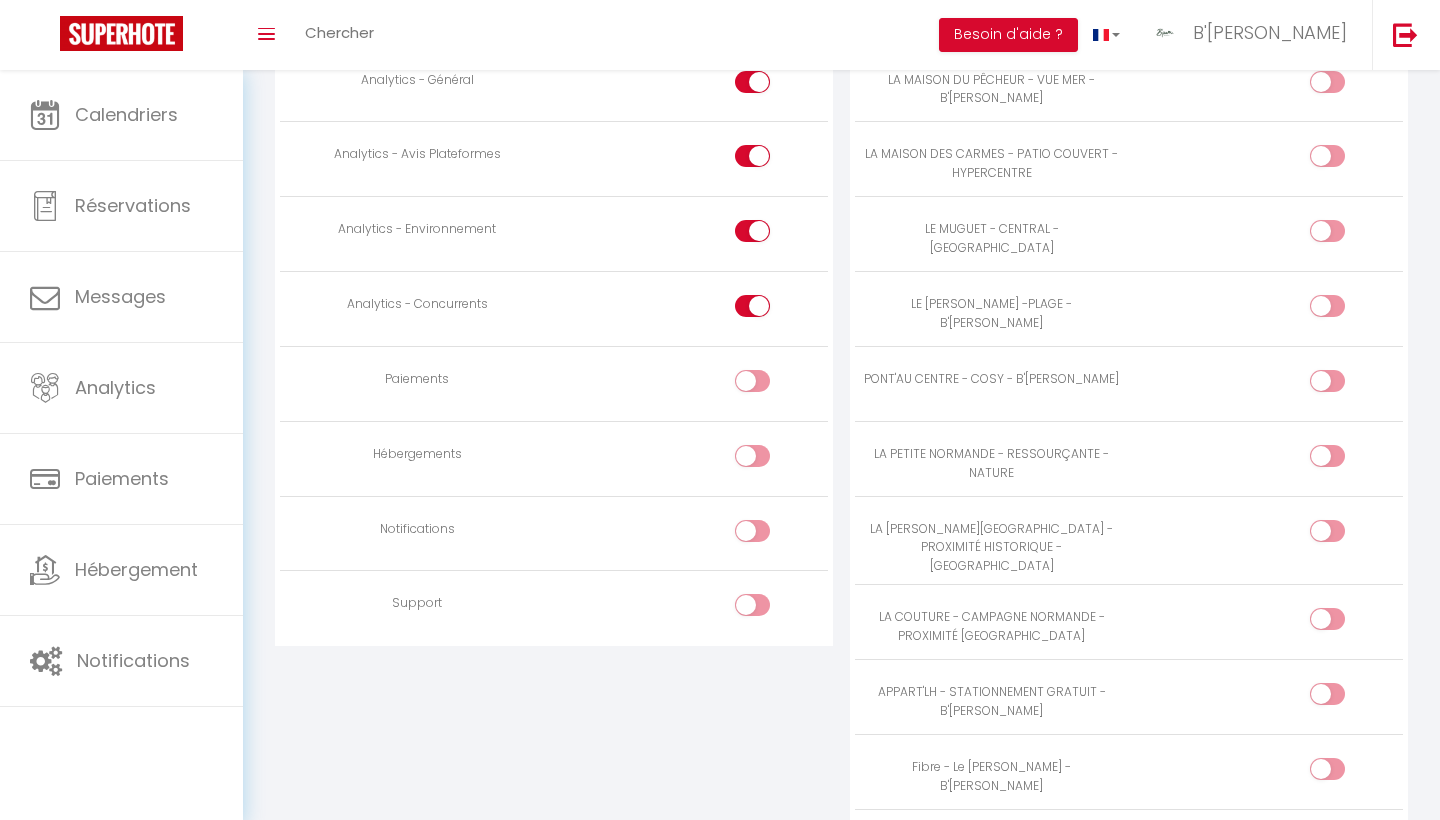 click at bounding box center (752, 306) 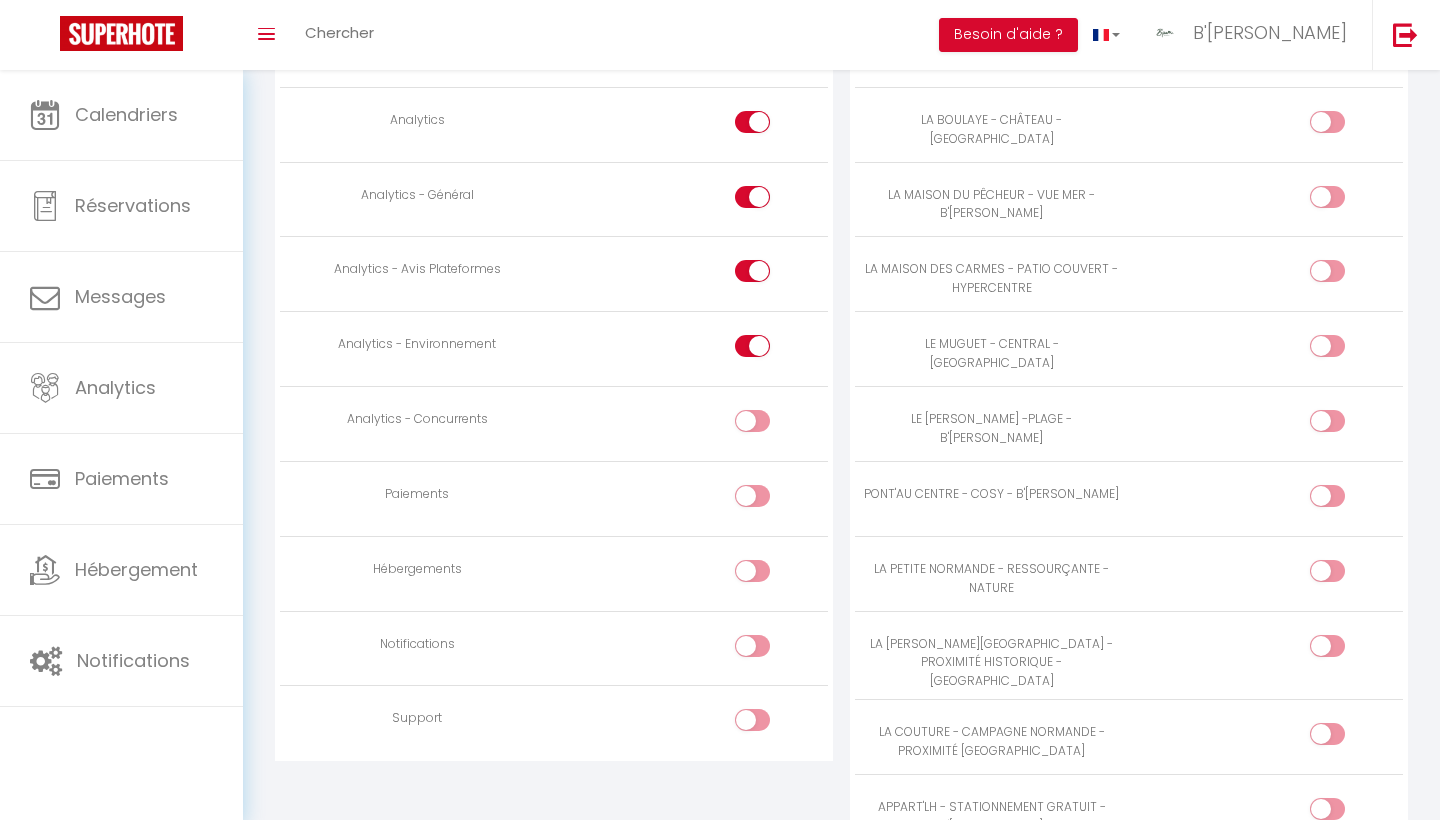 click at bounding box center (770, 350) 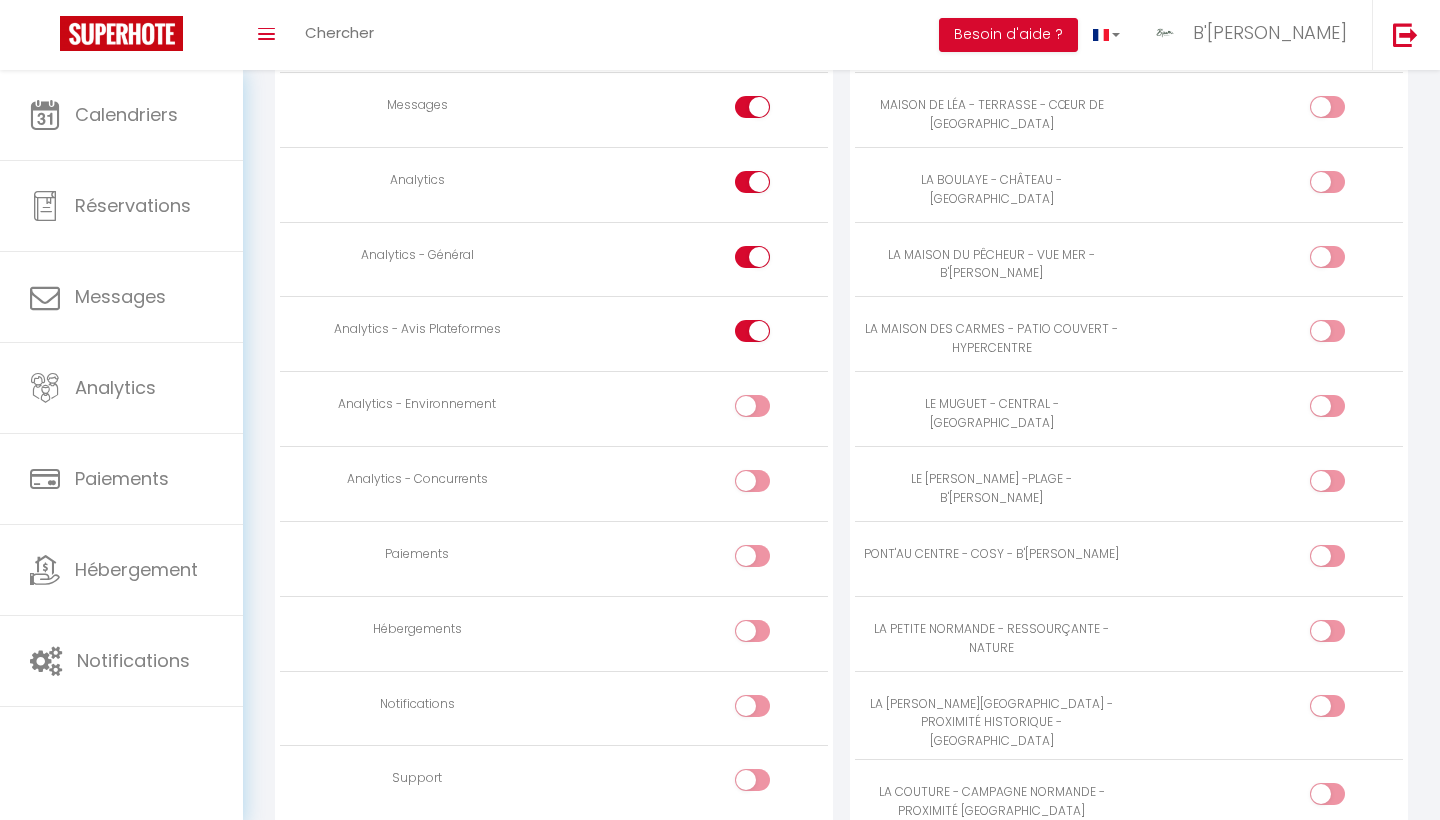 click at bounding box center [770, 335] 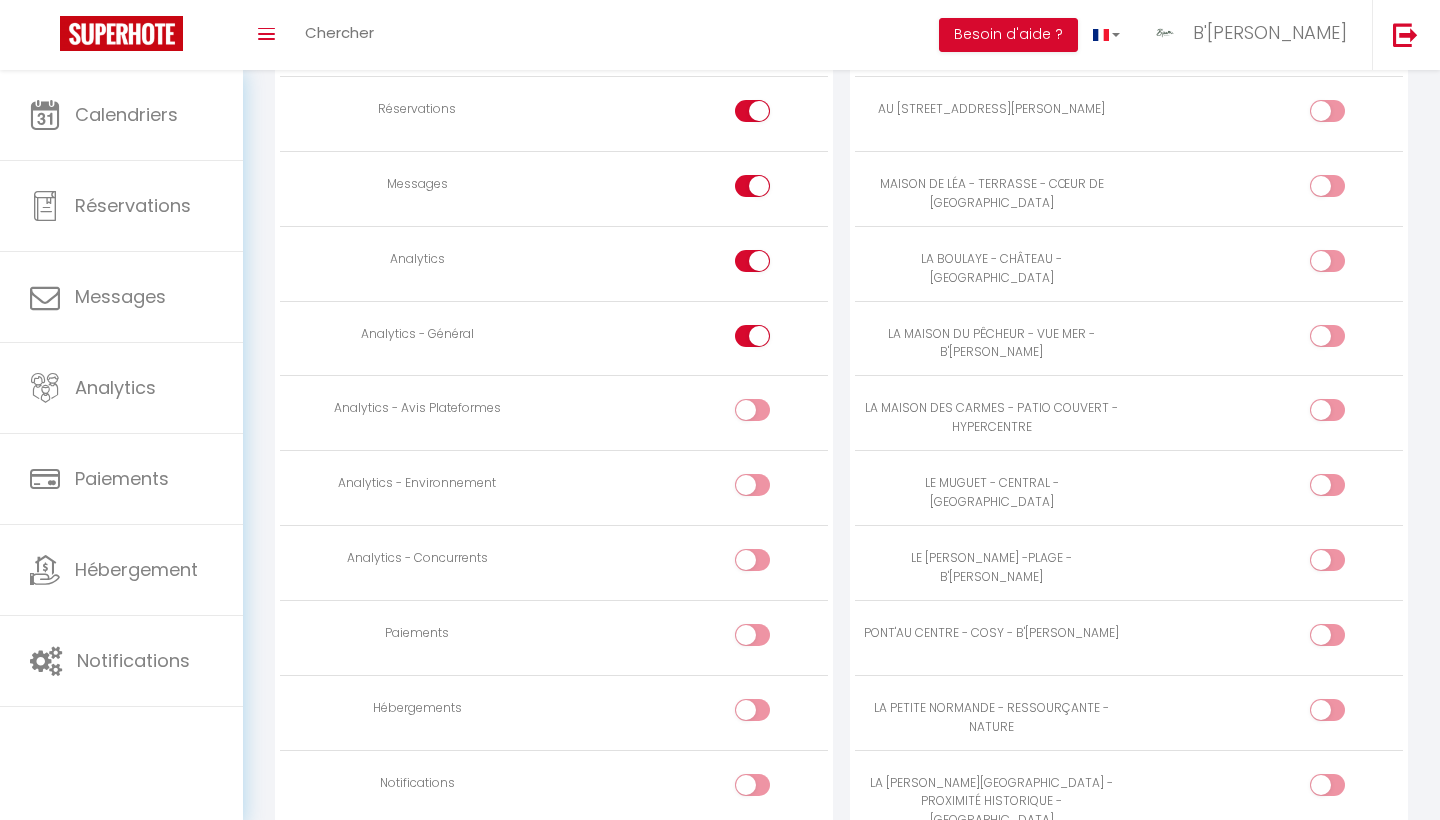 click at bounding box center [770, 340] 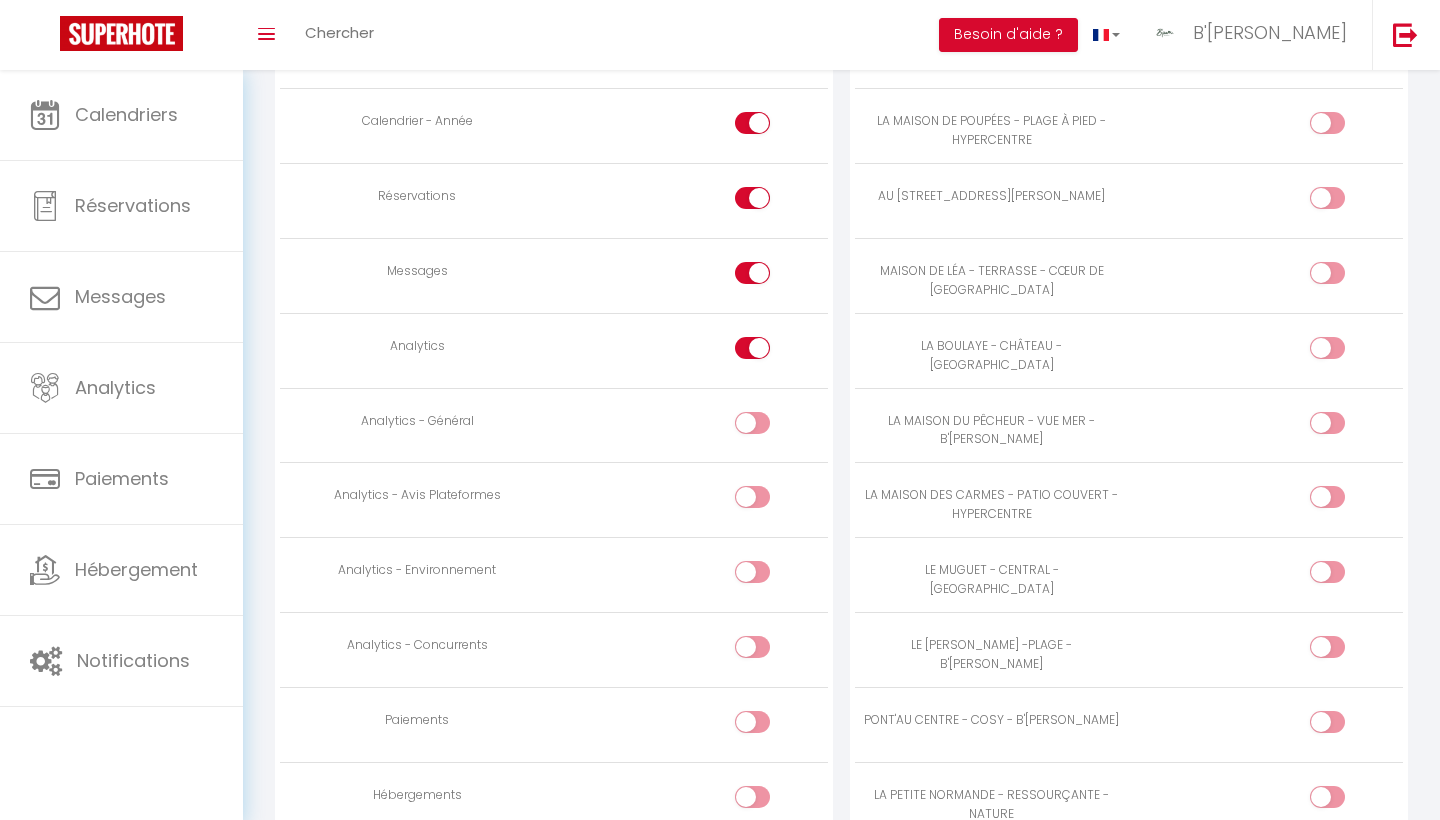 click at bounding box center (770, 352) 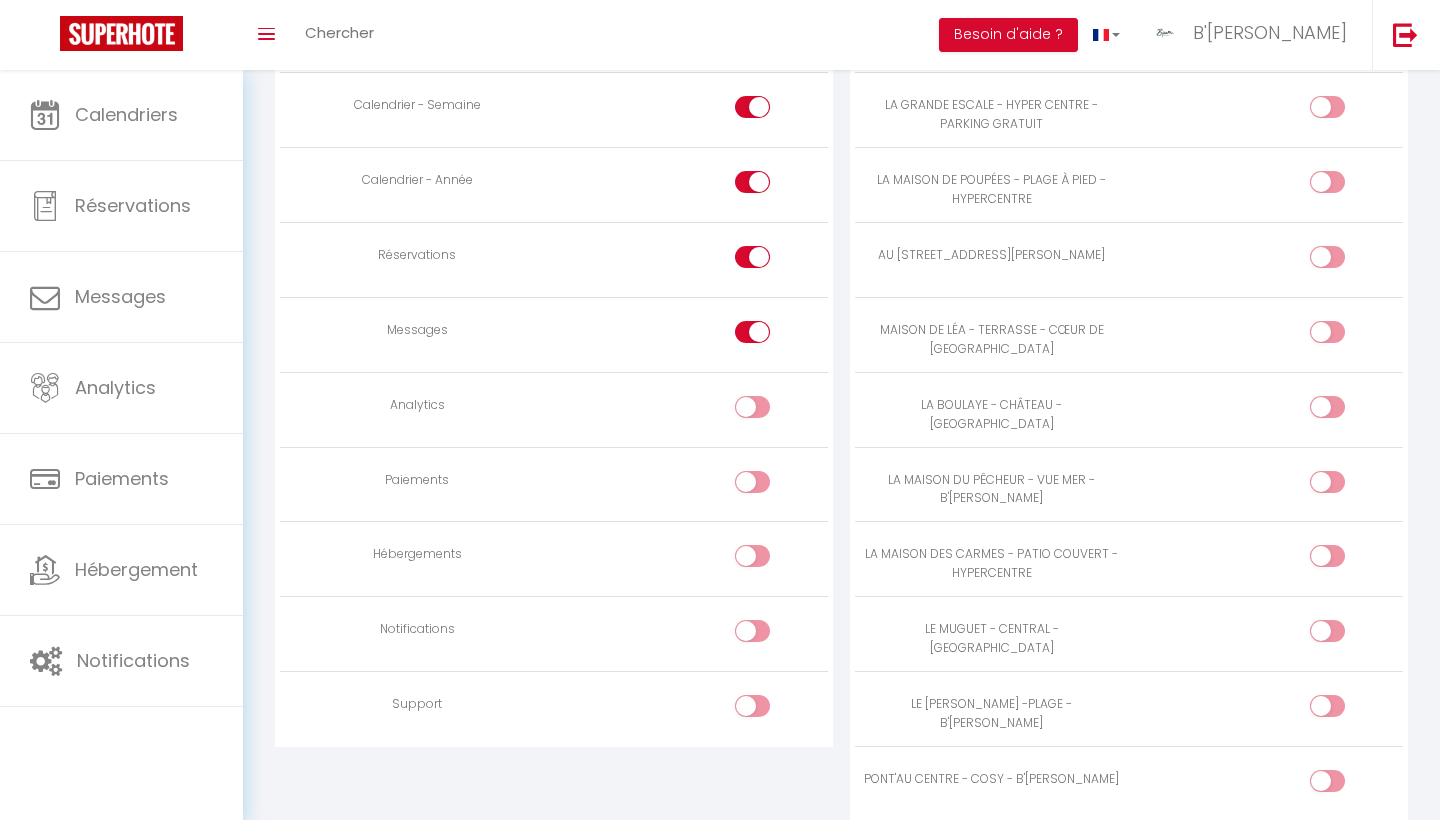 click at bounding box center (770, 336) 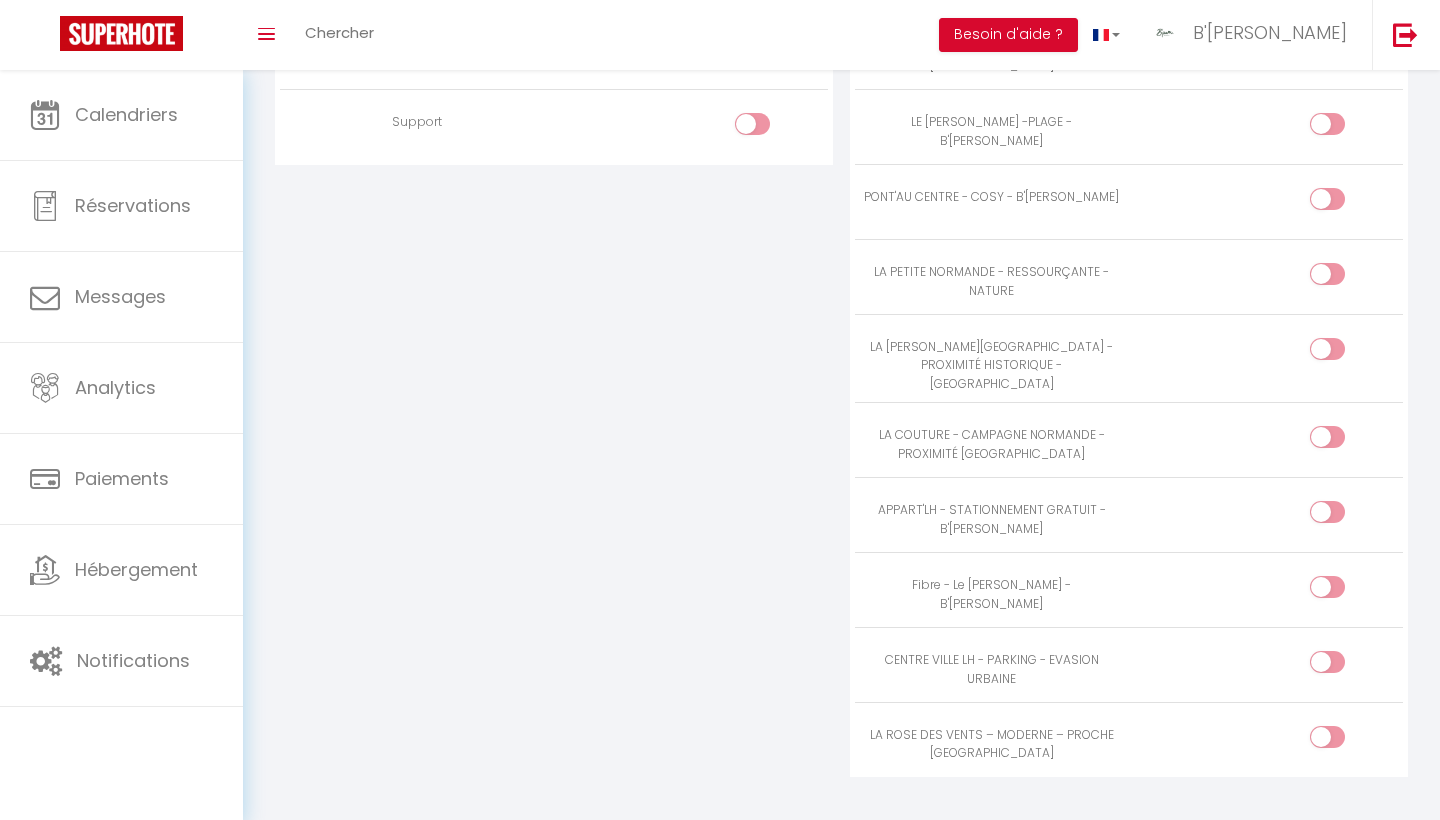 scroll, scrollTop: 1898, scrollLeft: 0, axis: vertical 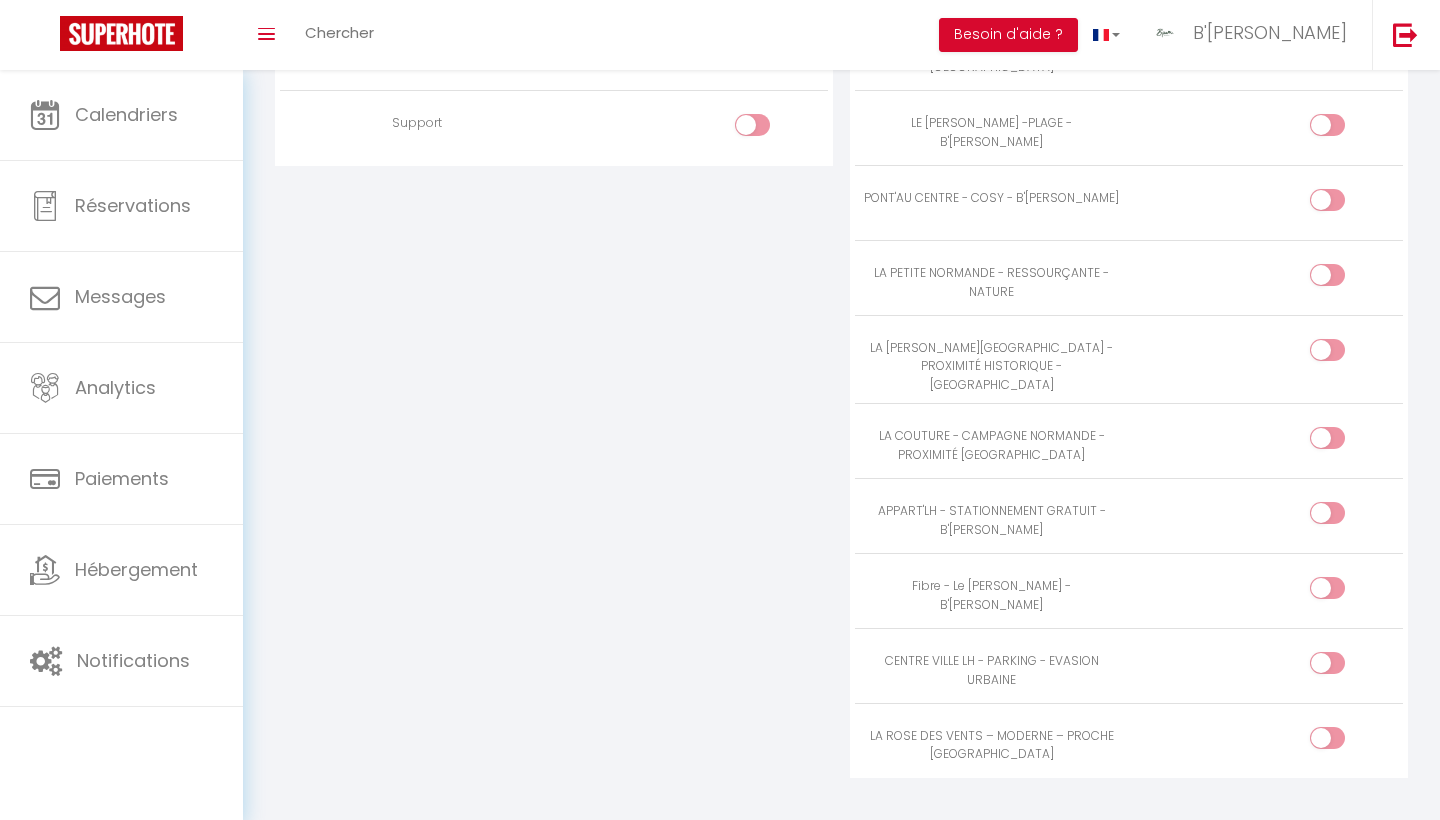 click at bounding box center [1344, 742] 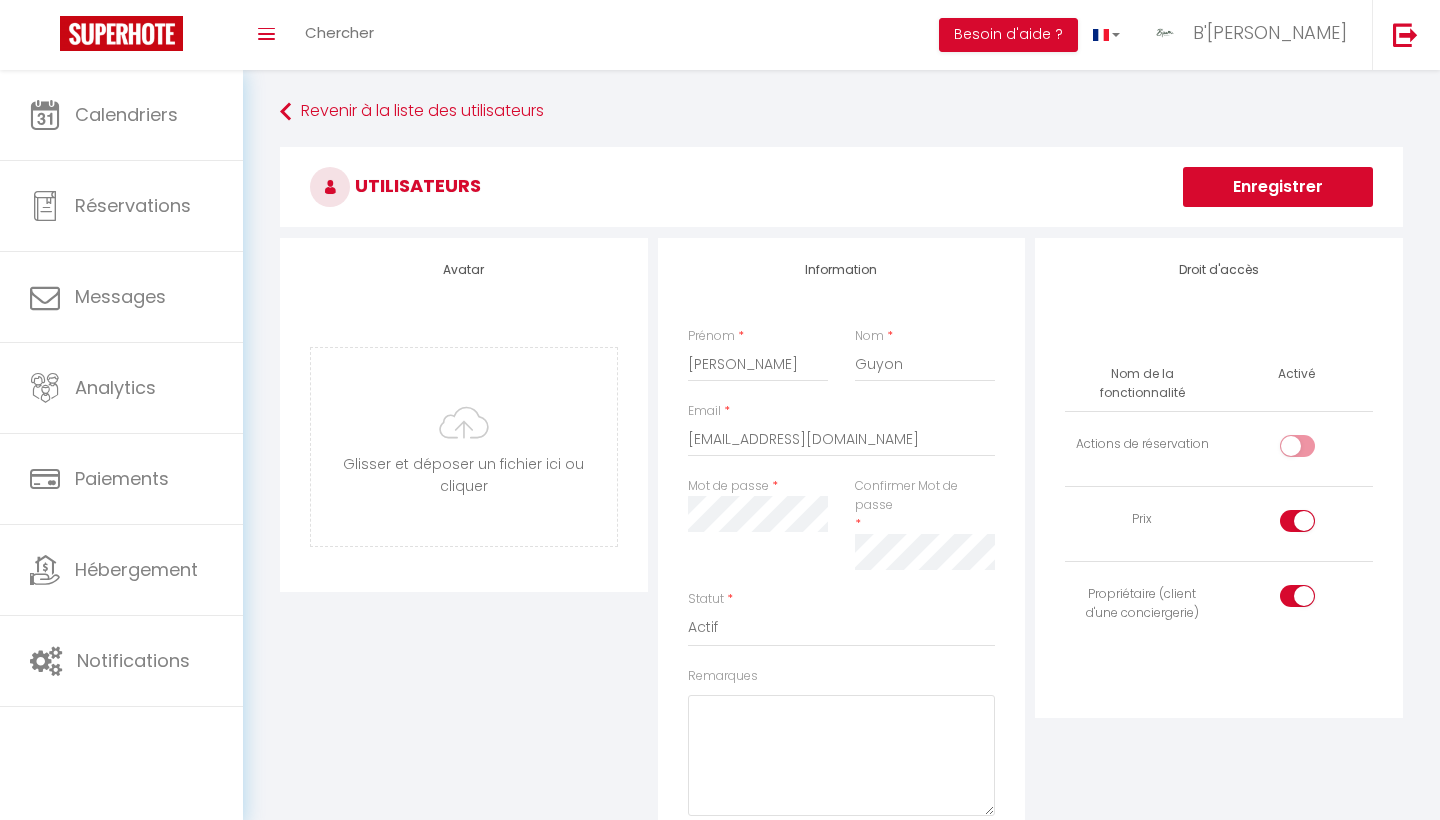 scroll, scrollTop: 0, scrollLeft: 0, axis: both 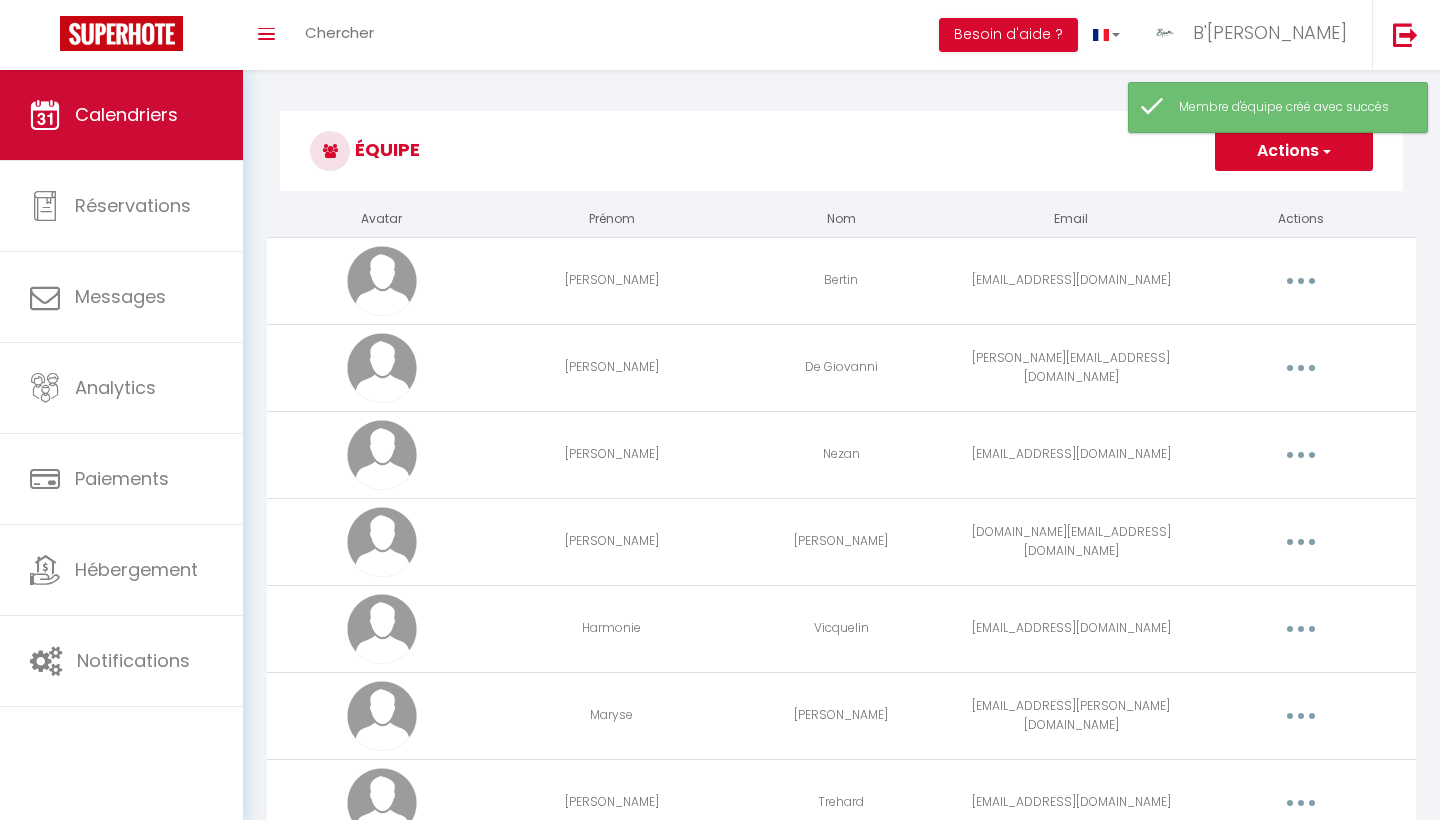 click on "Calendriers" at bounding box center (121, 115) 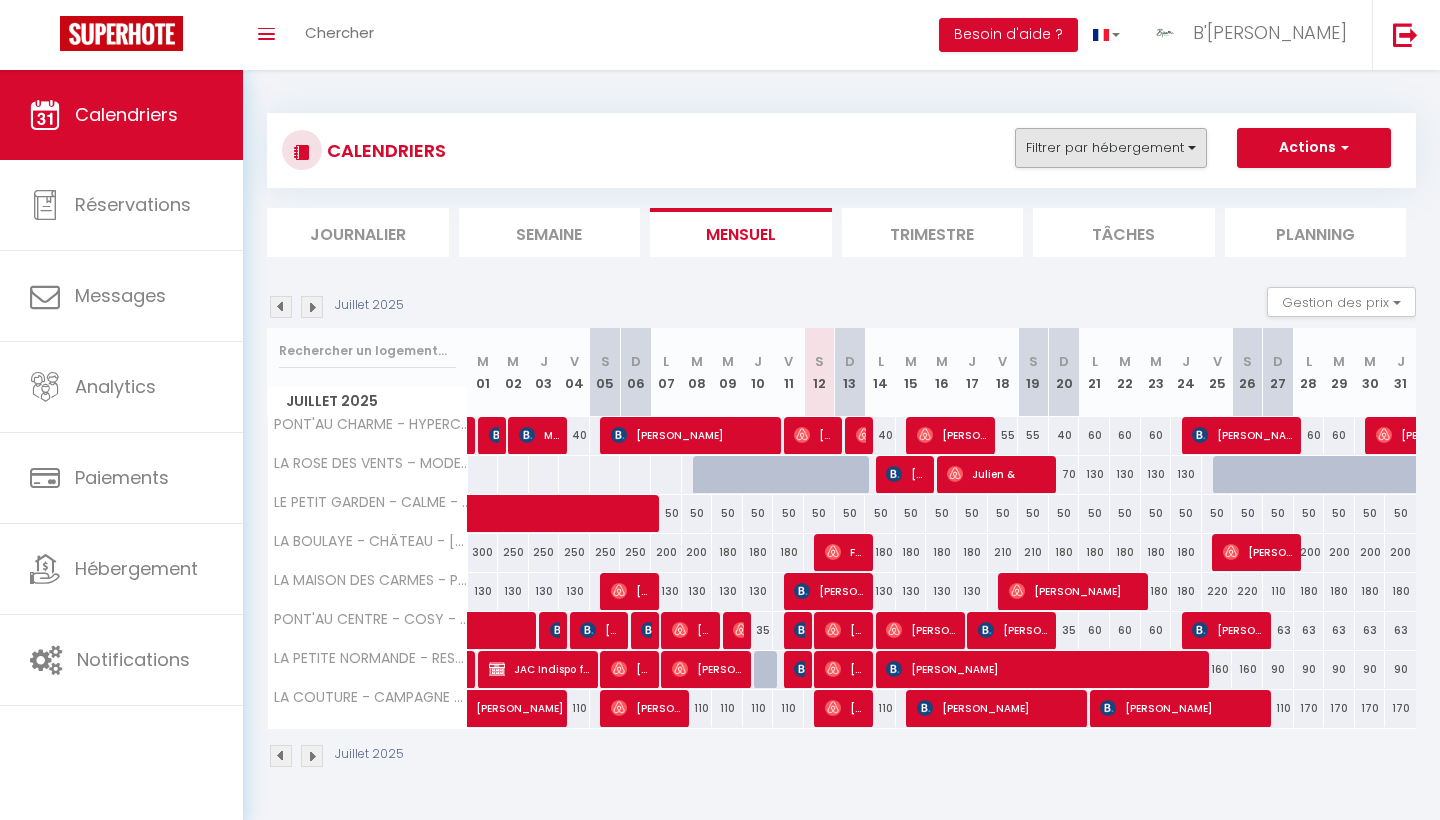 click on "Filtrer par hébergement" at bounding box center [1111, 148] 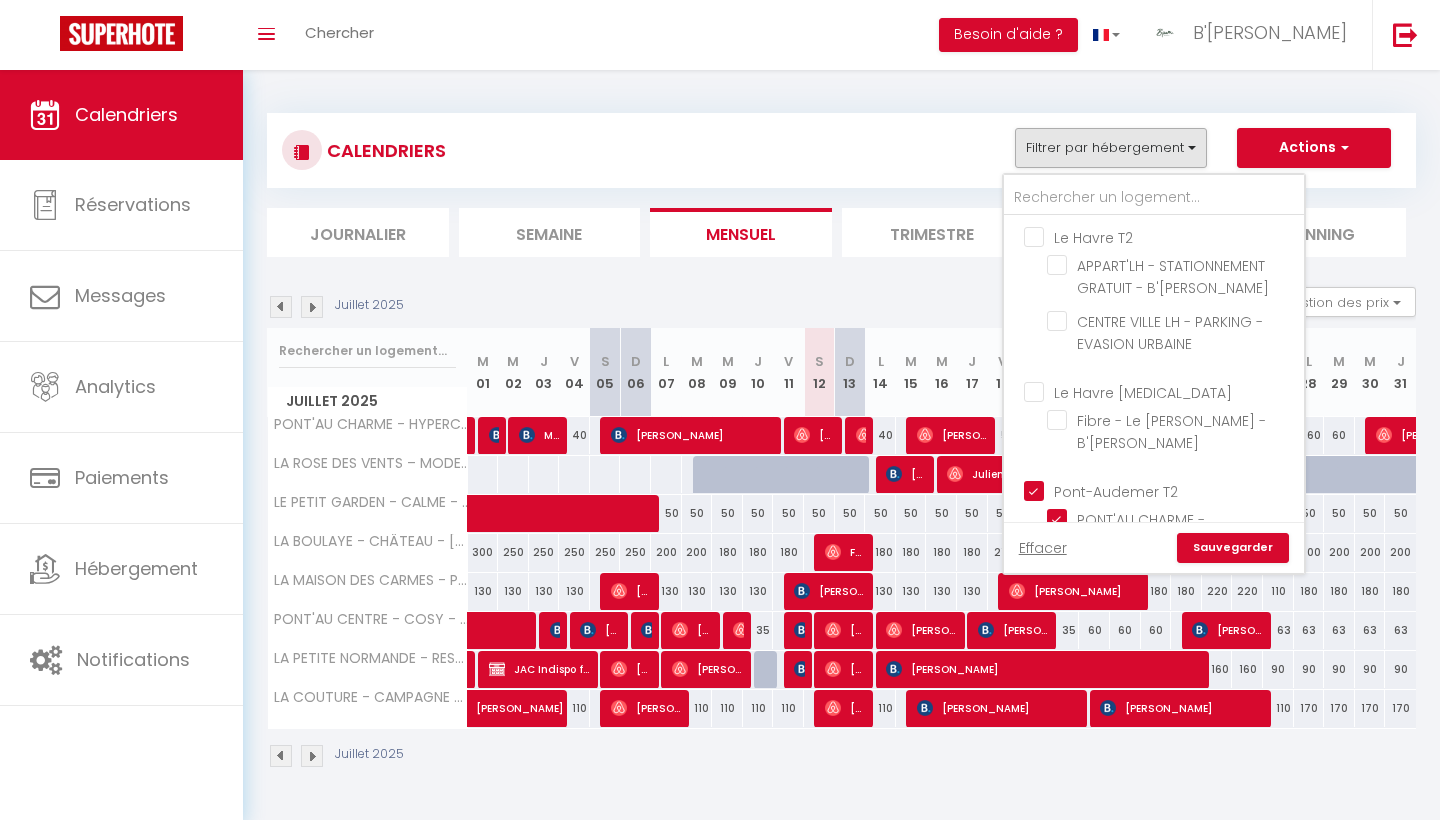 click on "Le Havre T2" at bounding box center (1174, 236) 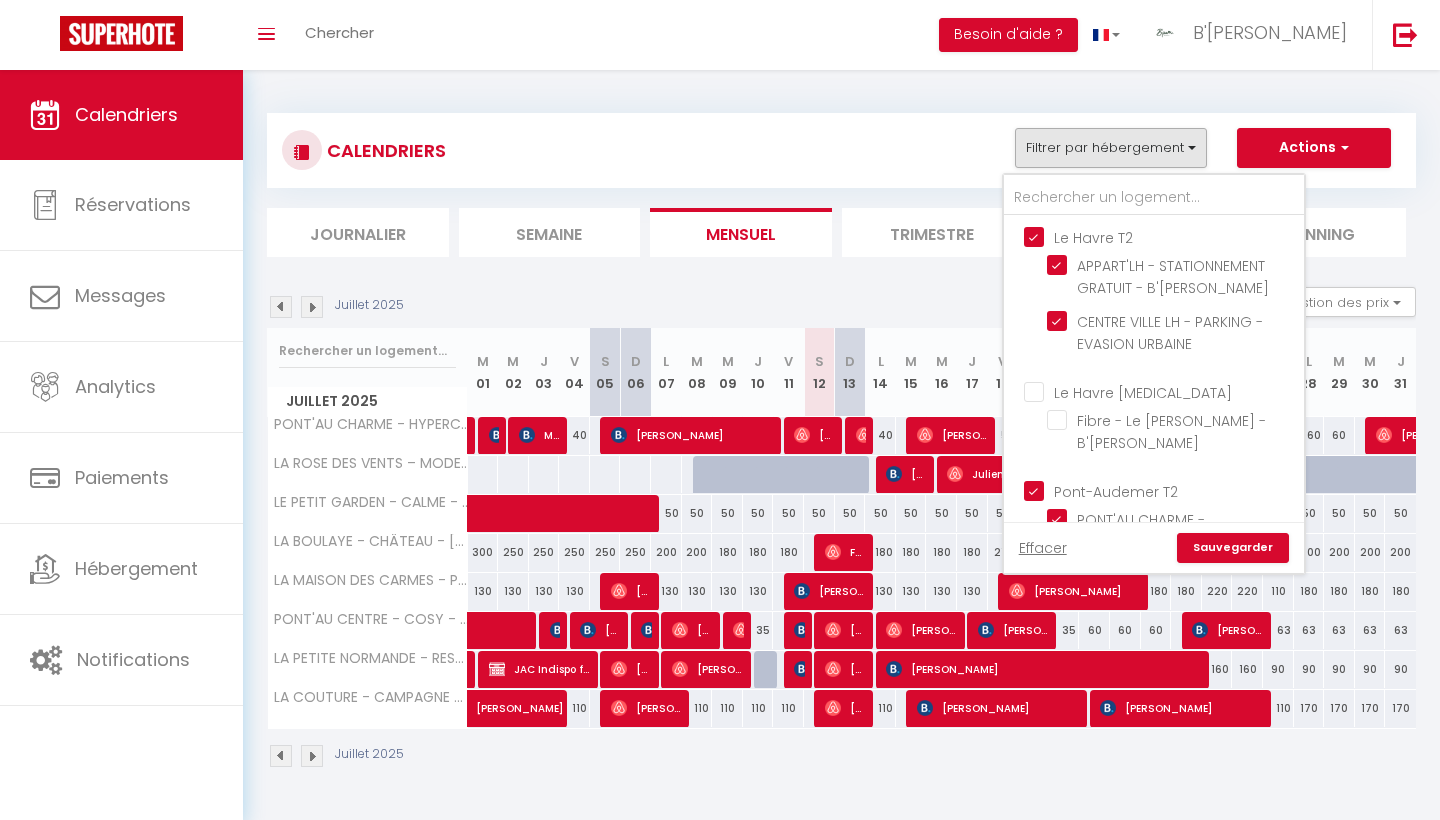 checkbox on "true" 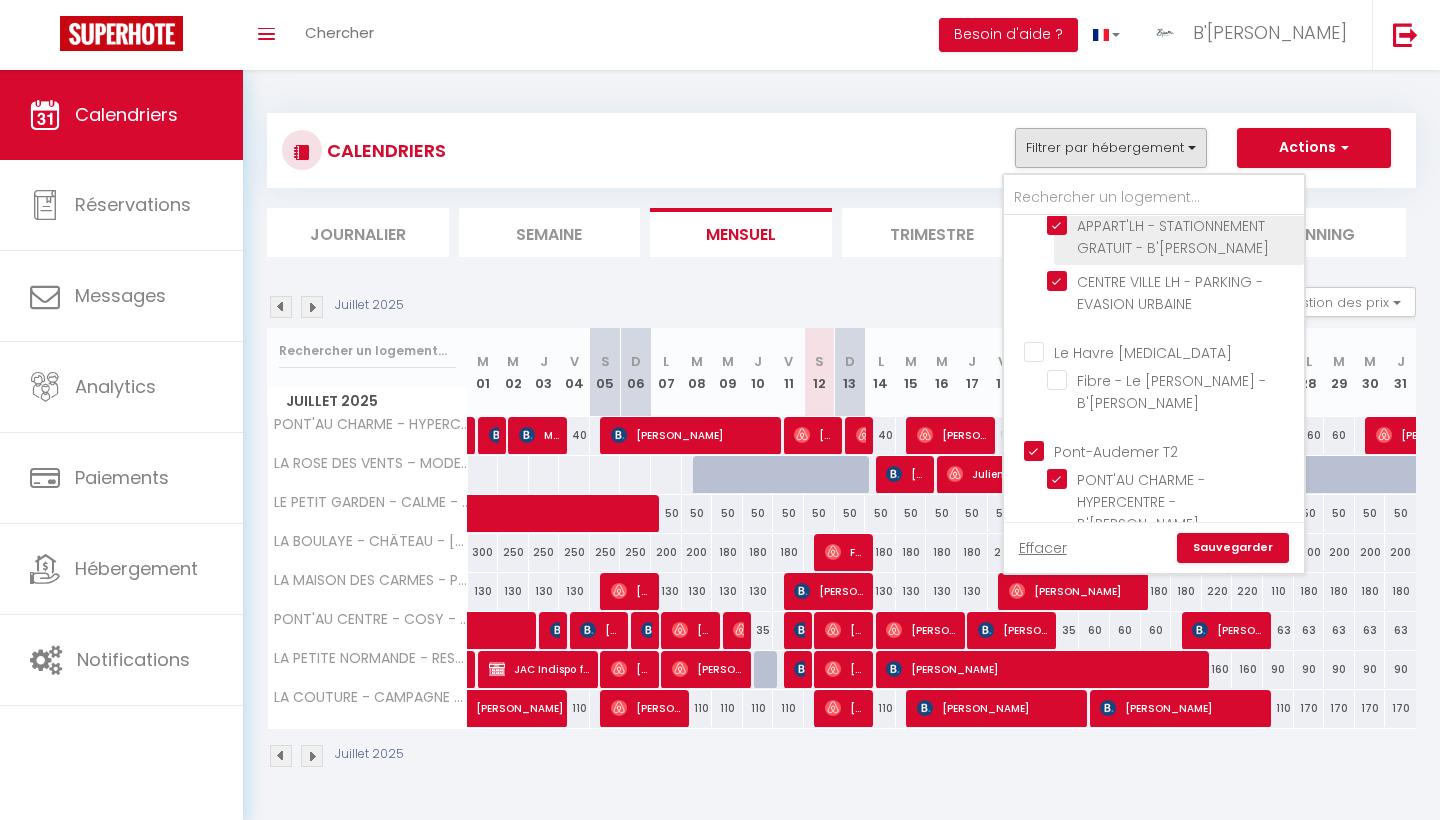 scroll, scrollTop: 51, scrollLeft: 0, axis: vertical 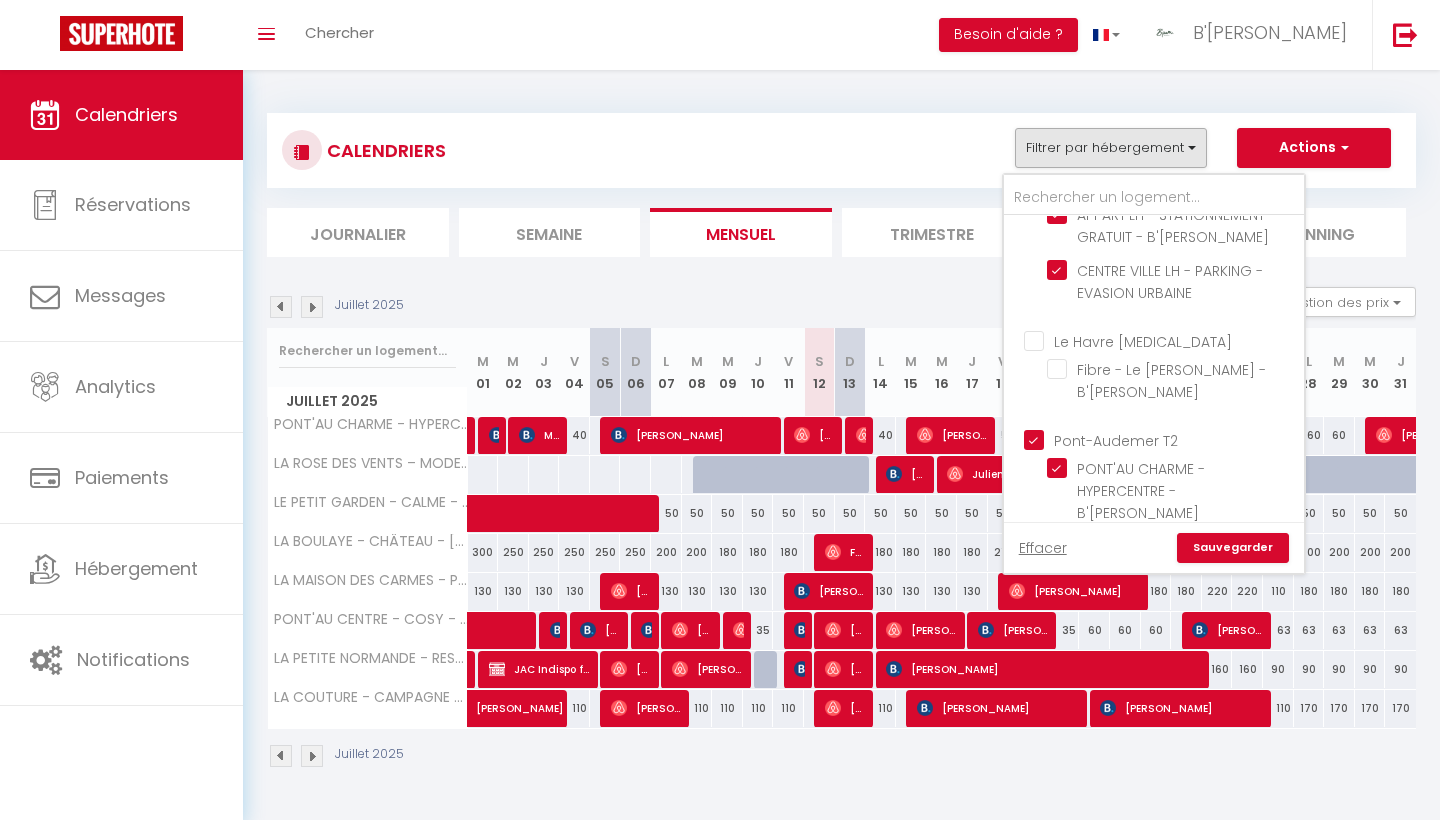 click on "Le Havre [MEDICAL_DATA]" at bounding box center [1174, 340] 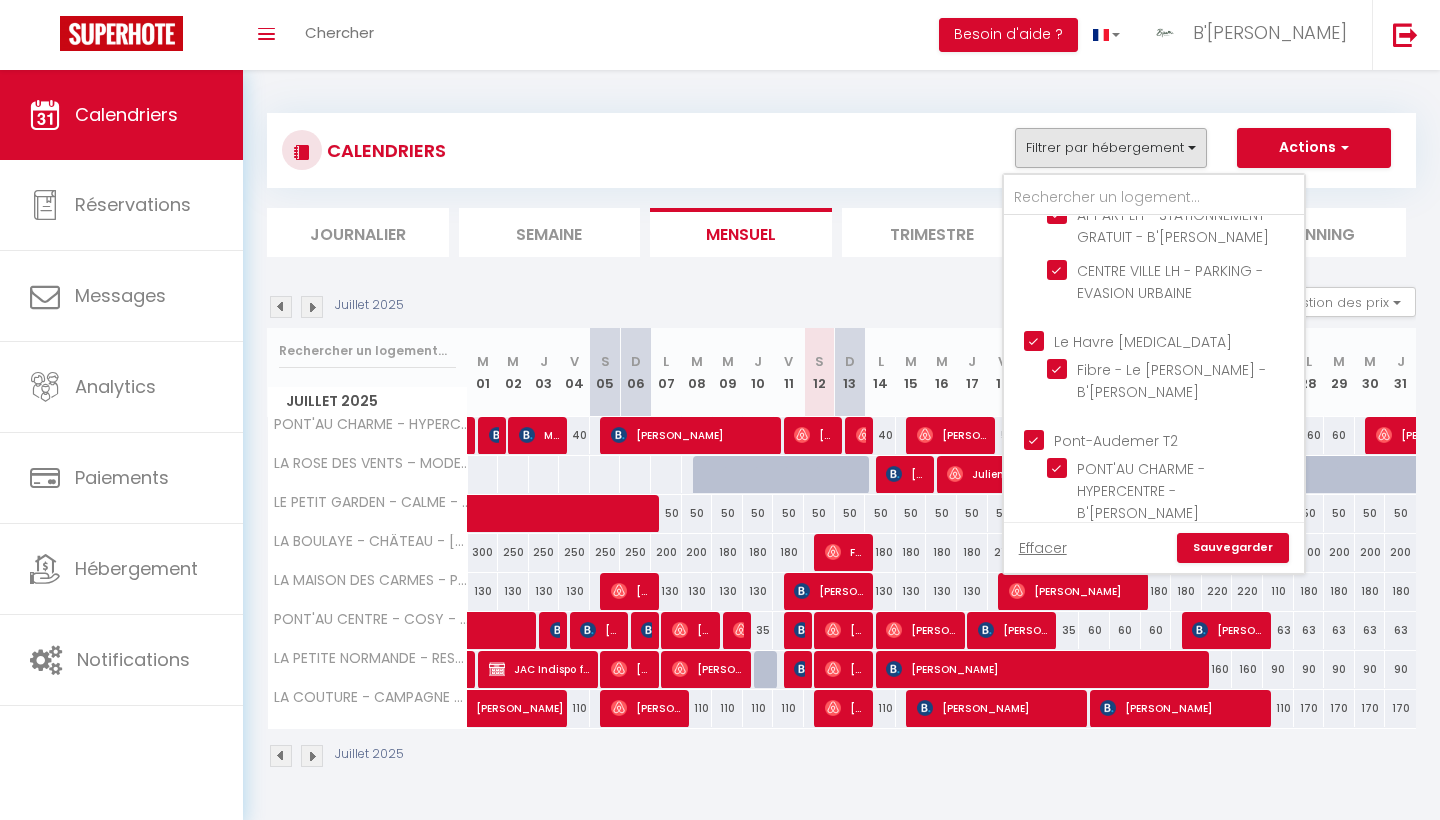 checkbox on "true" 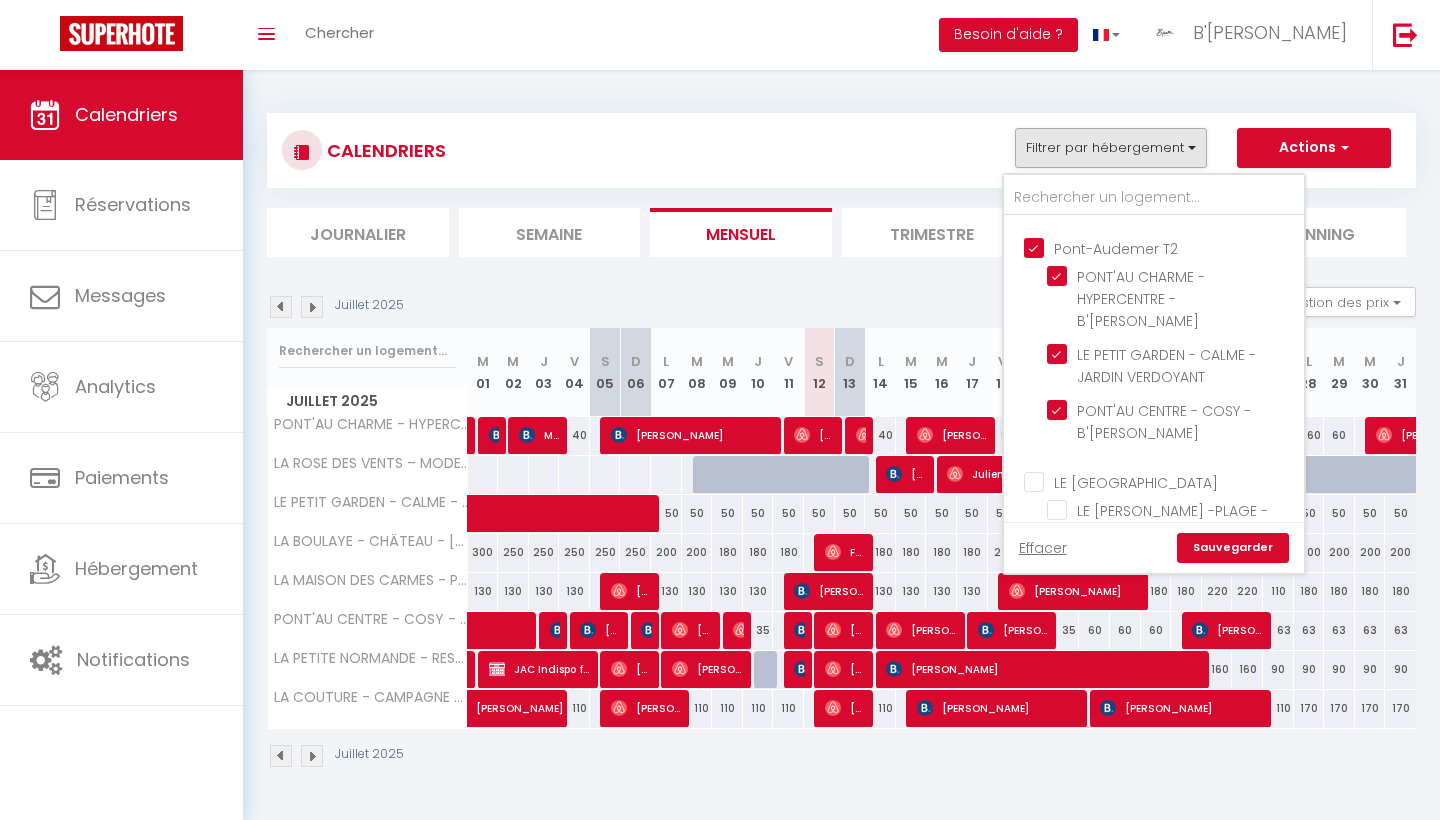 click on "LE [GEOGRAPHIC_DATA]" at bounding box center [1174, 480] 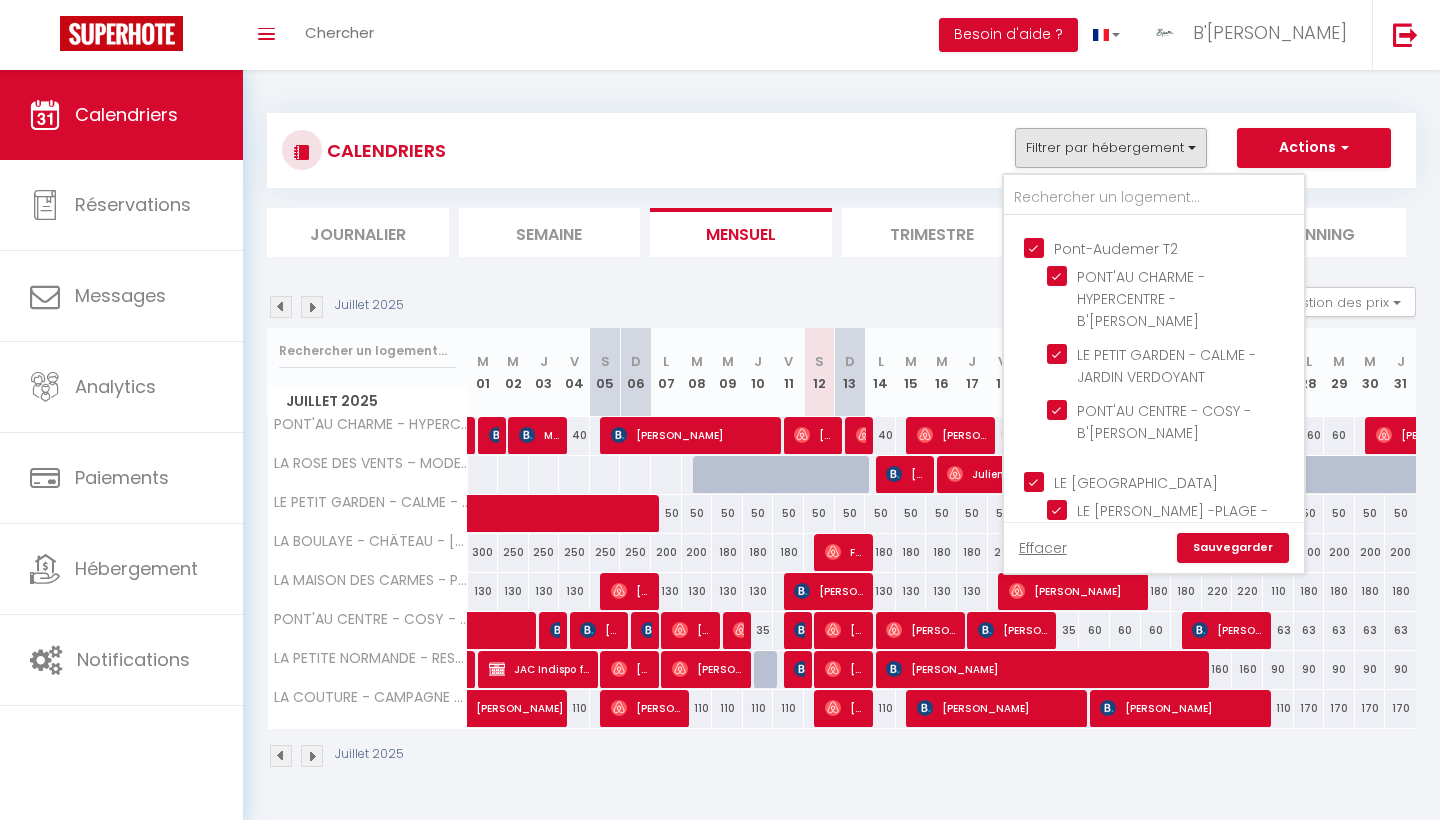 checkbox on "true" 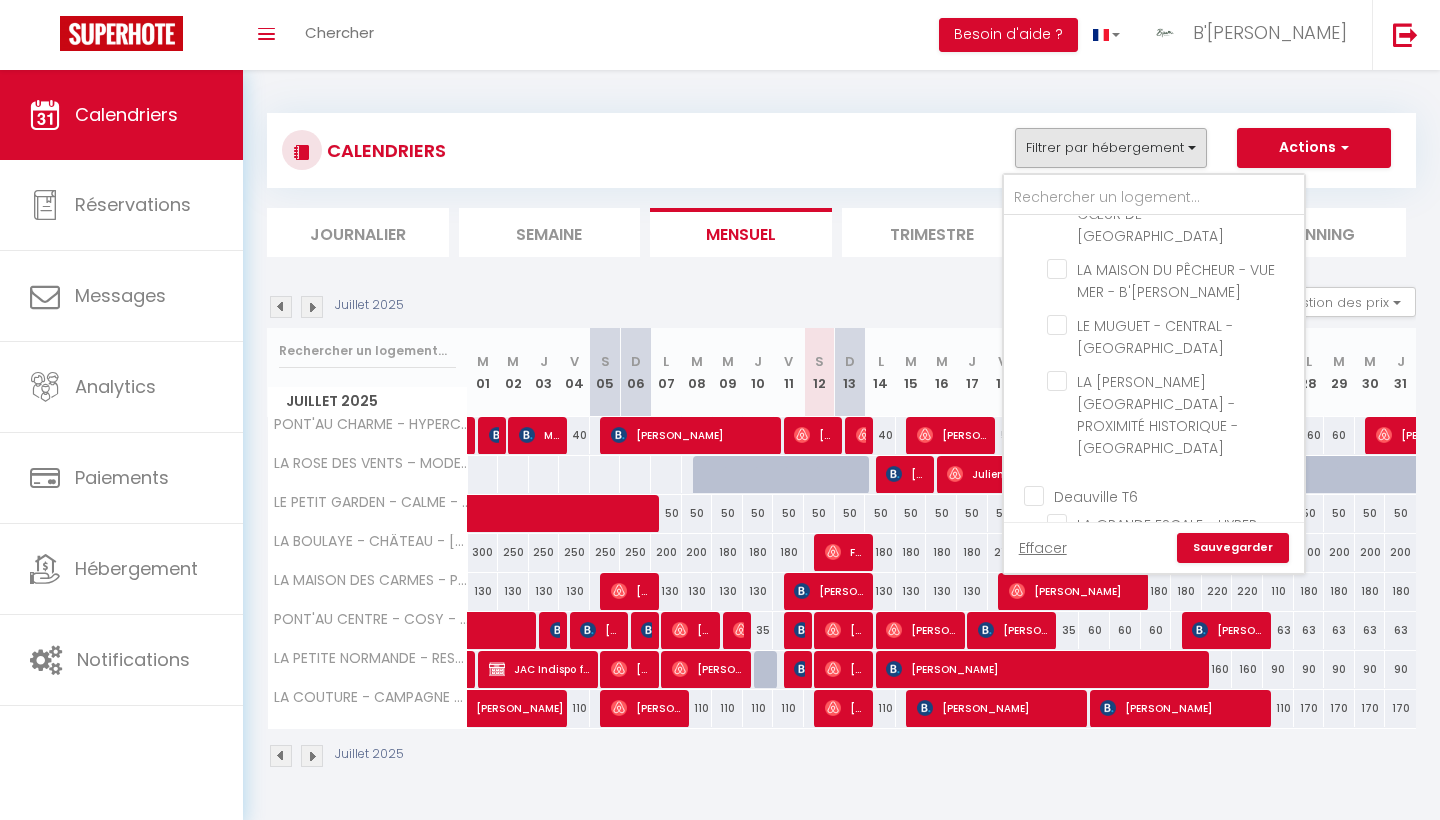 click on "Deauville T6" at bounding box center [1174, 495] 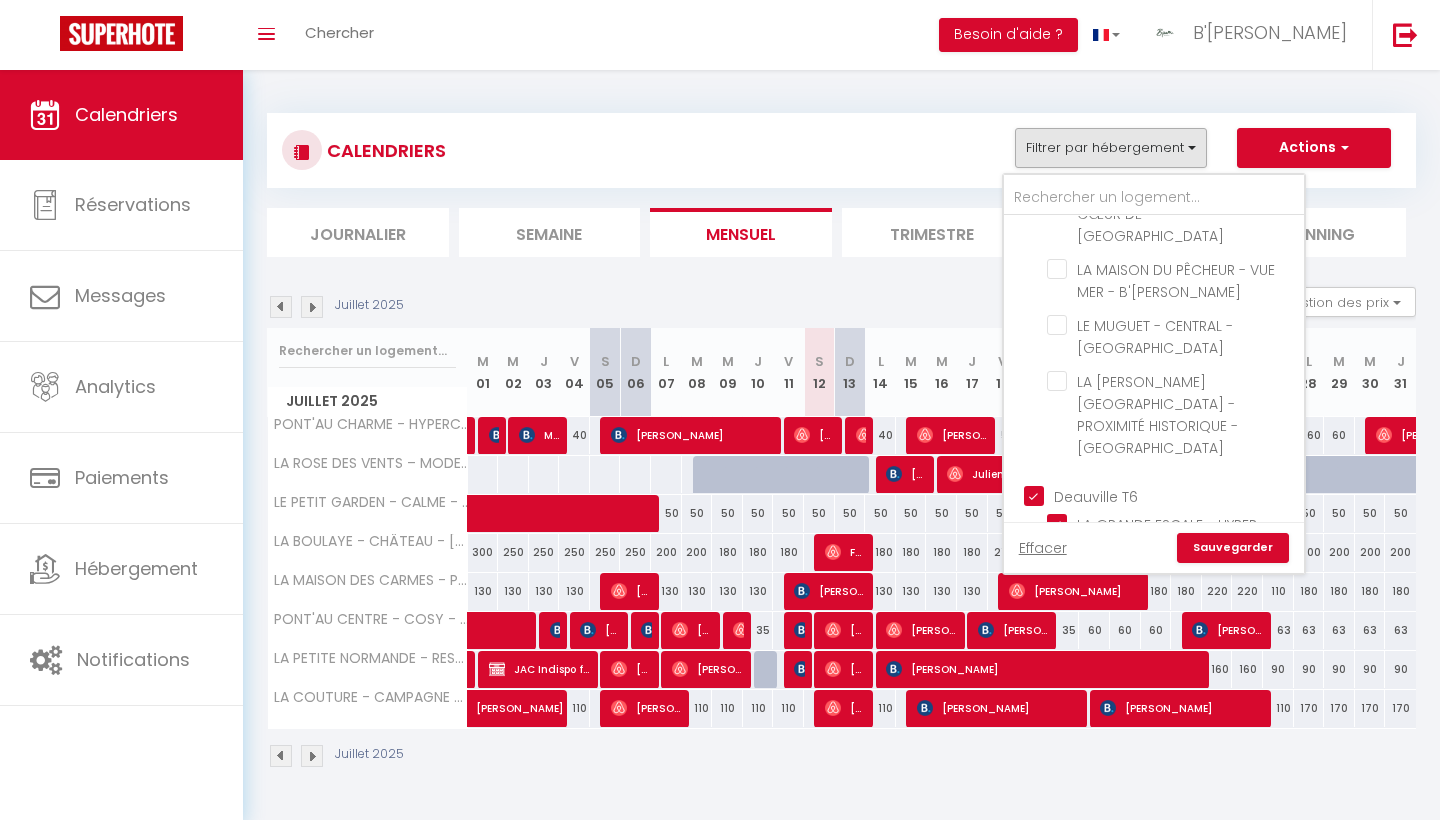 checkbox on "false" 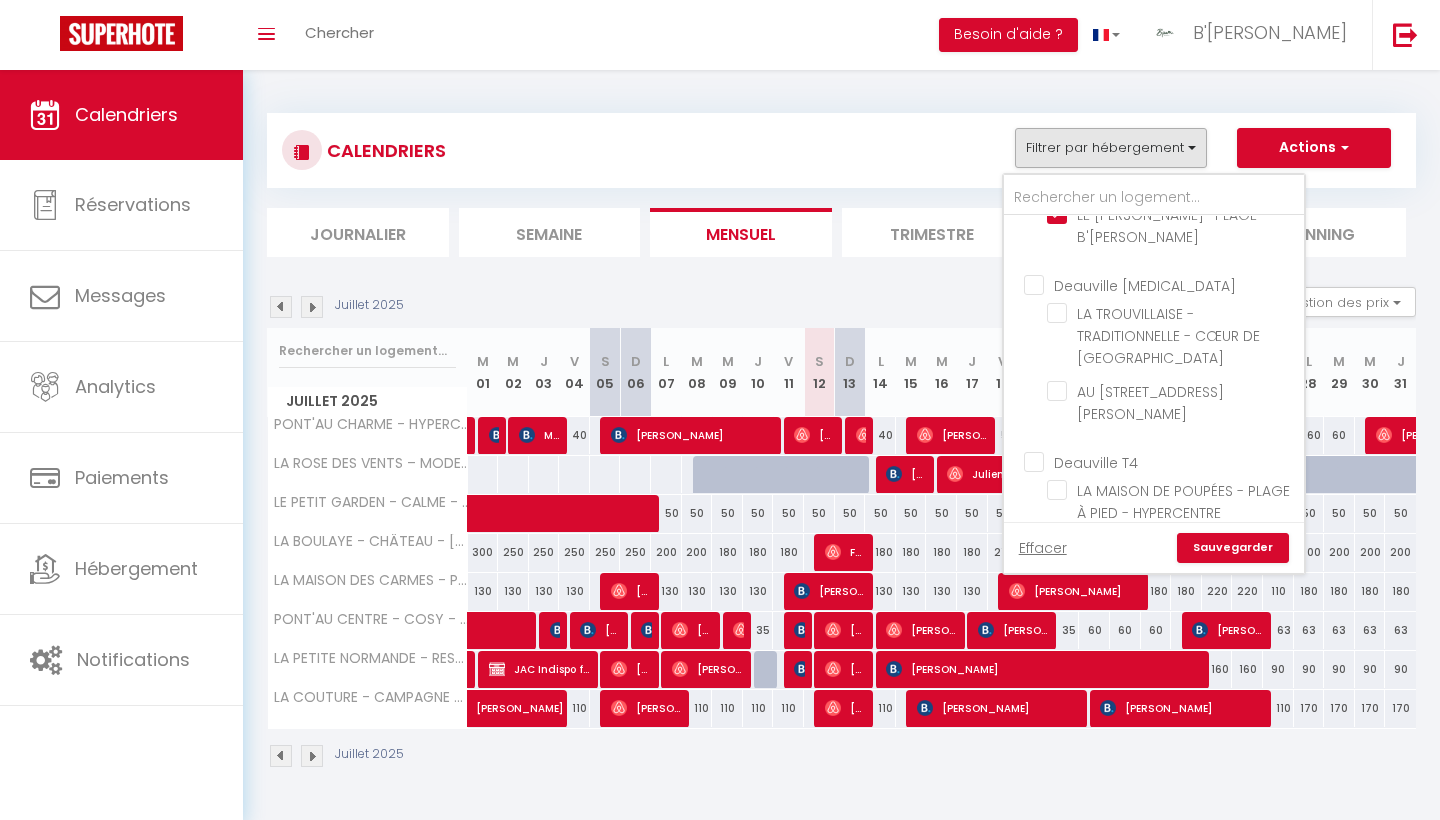 scroll, scrollTop: 508, scrollLeft: 0, axis: vertical 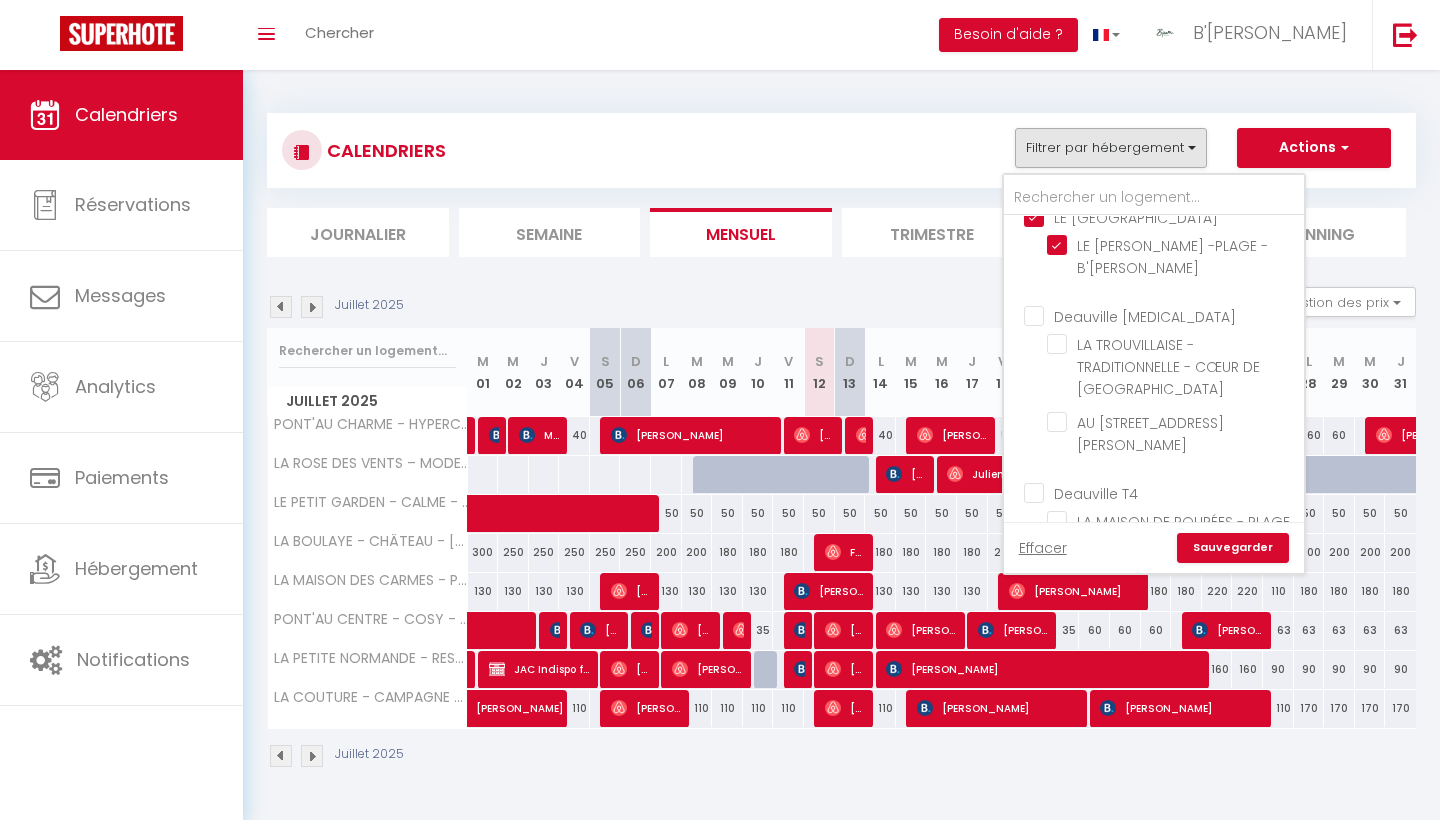 click on "Deauville T4" at bounding box center (1174, 492) 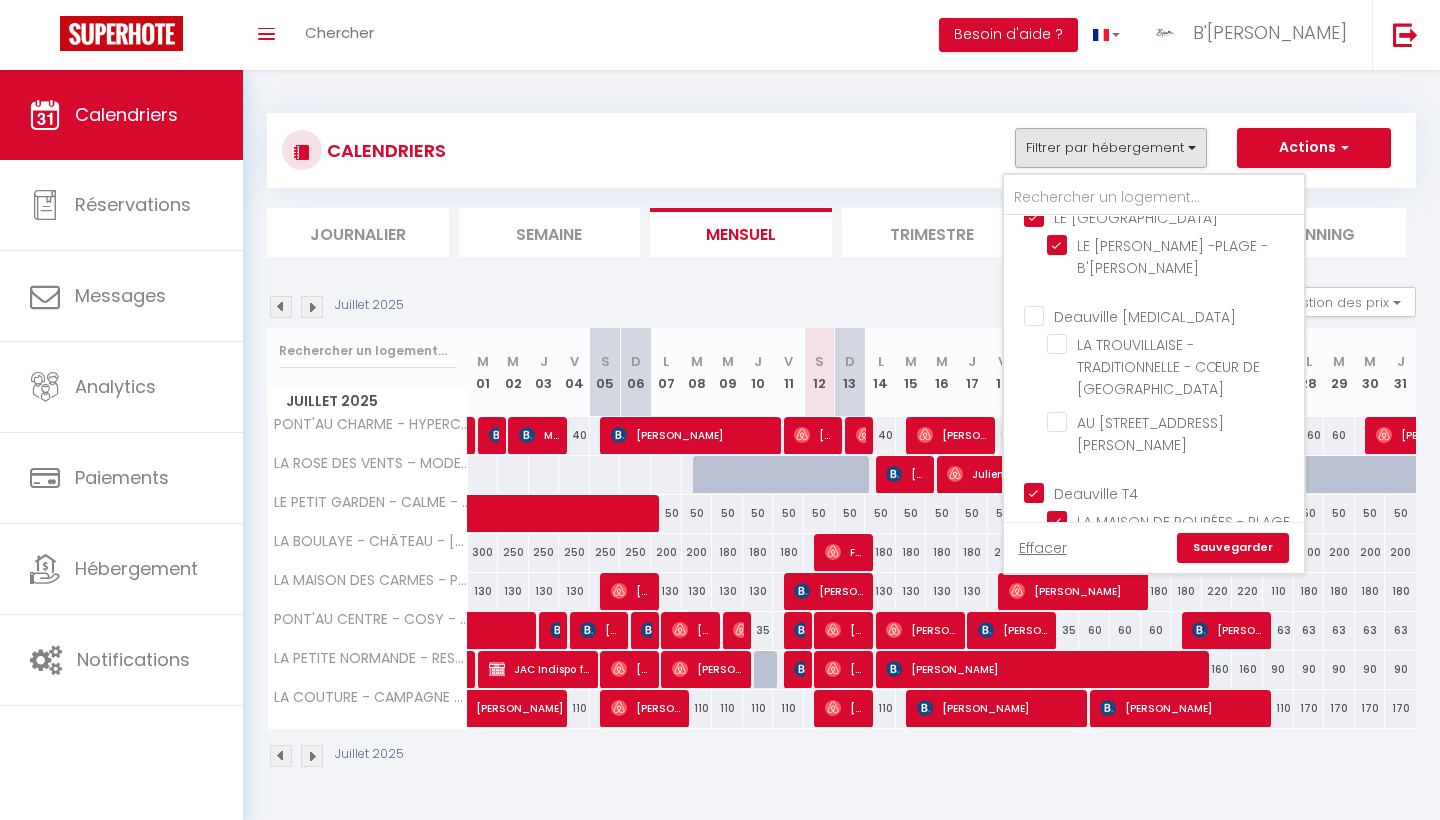 checkbox on "false" 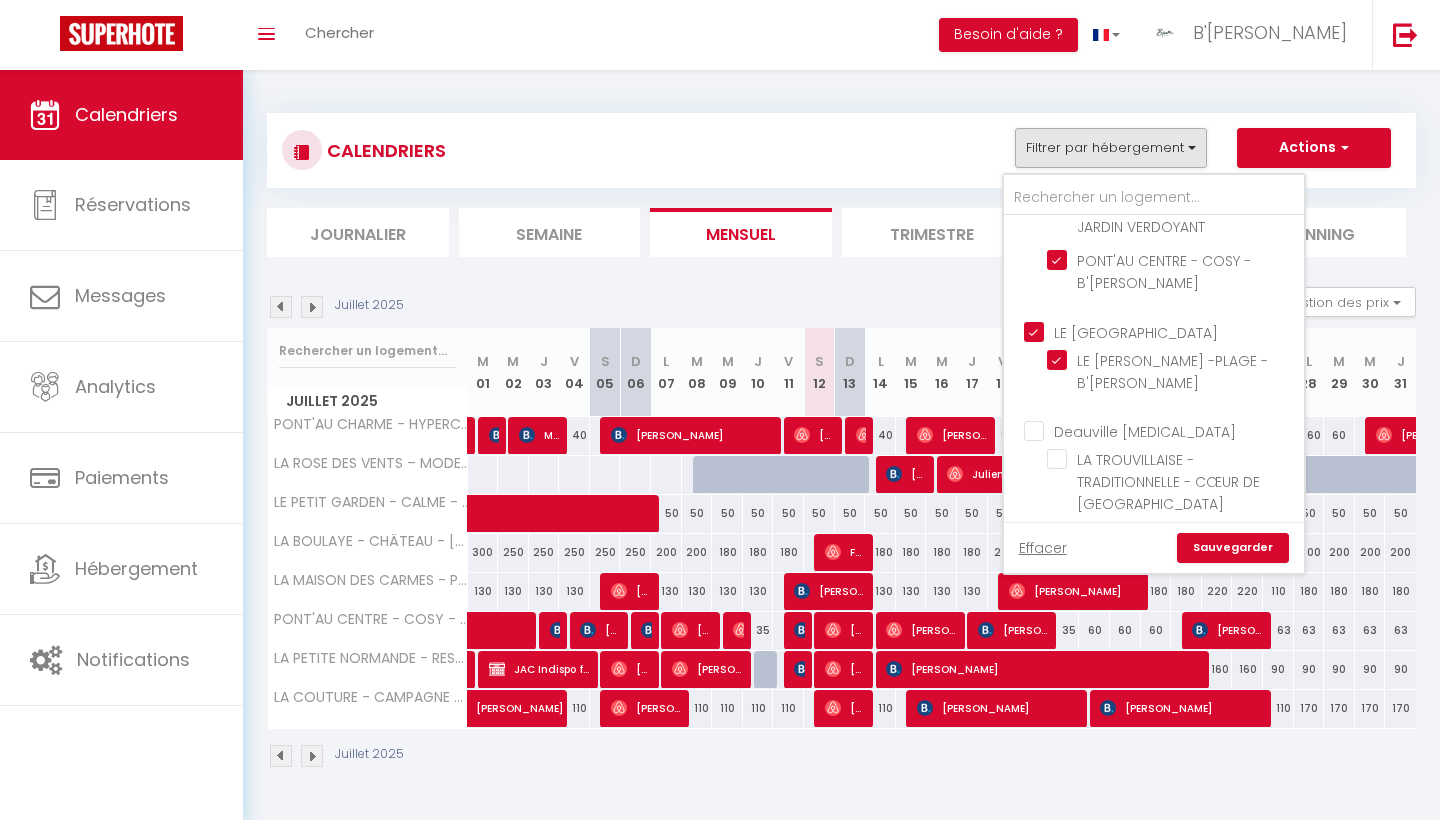 scroll, scrollTop: 382, scrollLeft: 0, axis: vertical 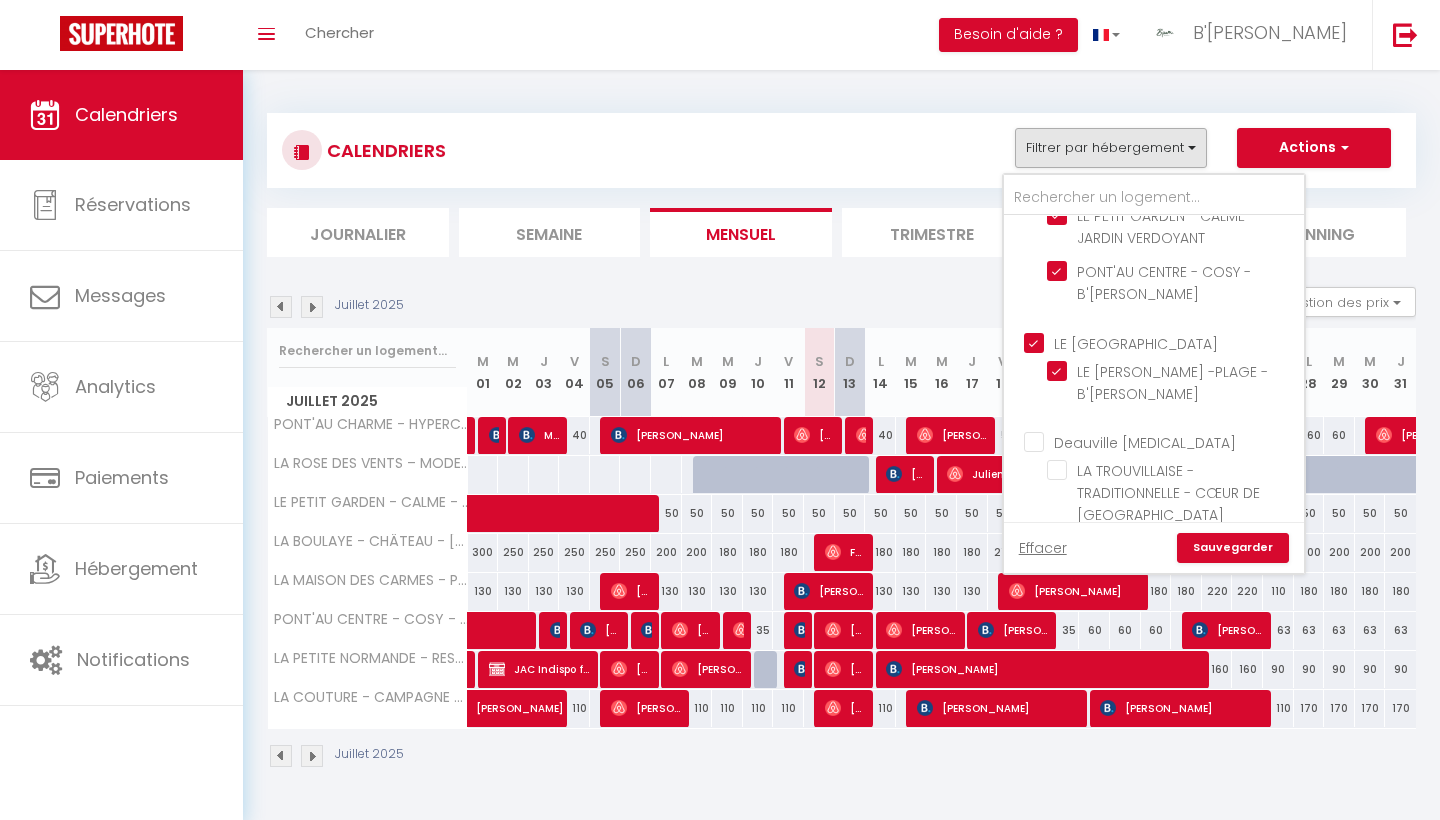 click on "Deauville [MEDICAL_DATA]" at bounding box center [1174, 441] 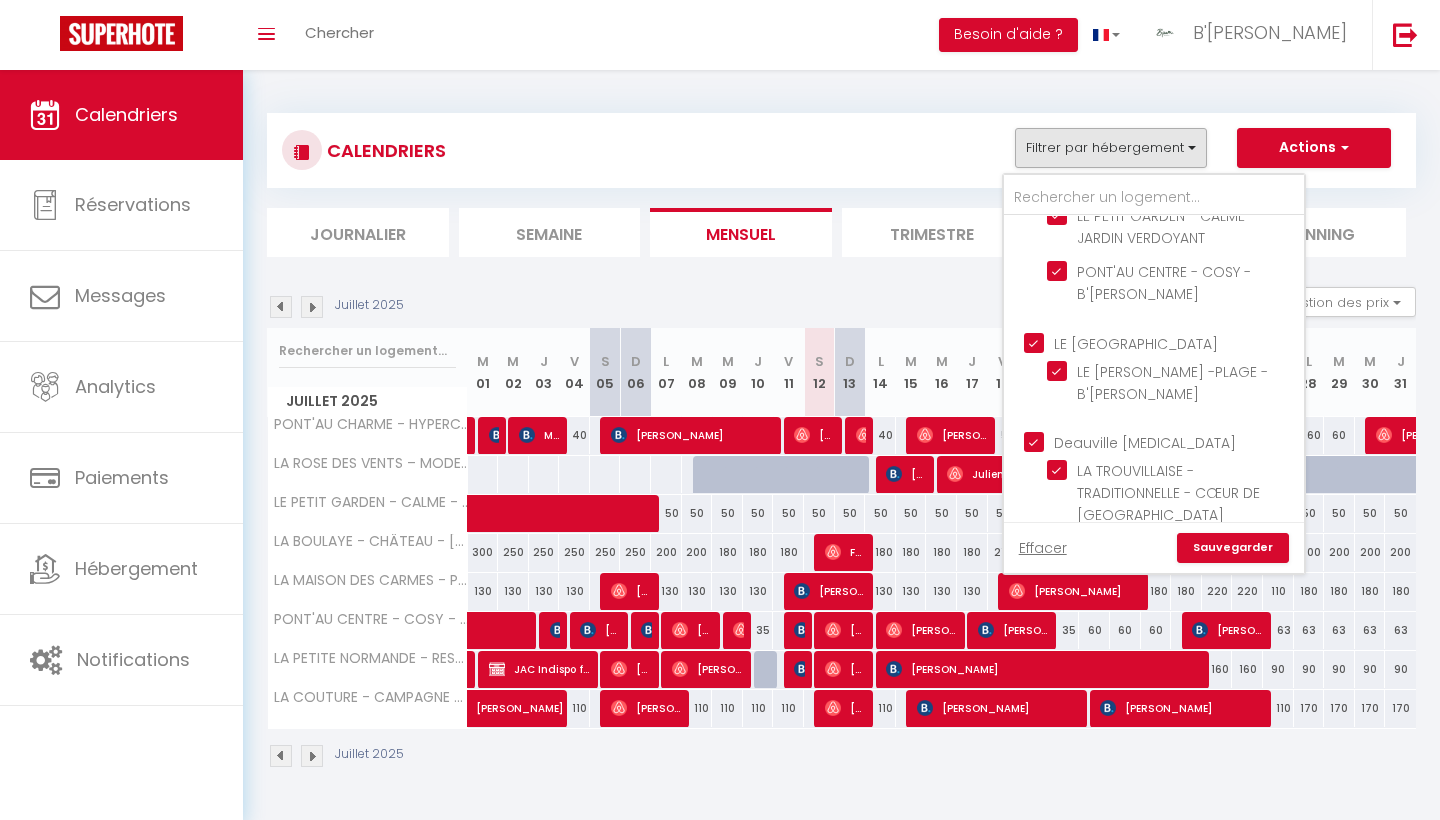 checkbox on "true" 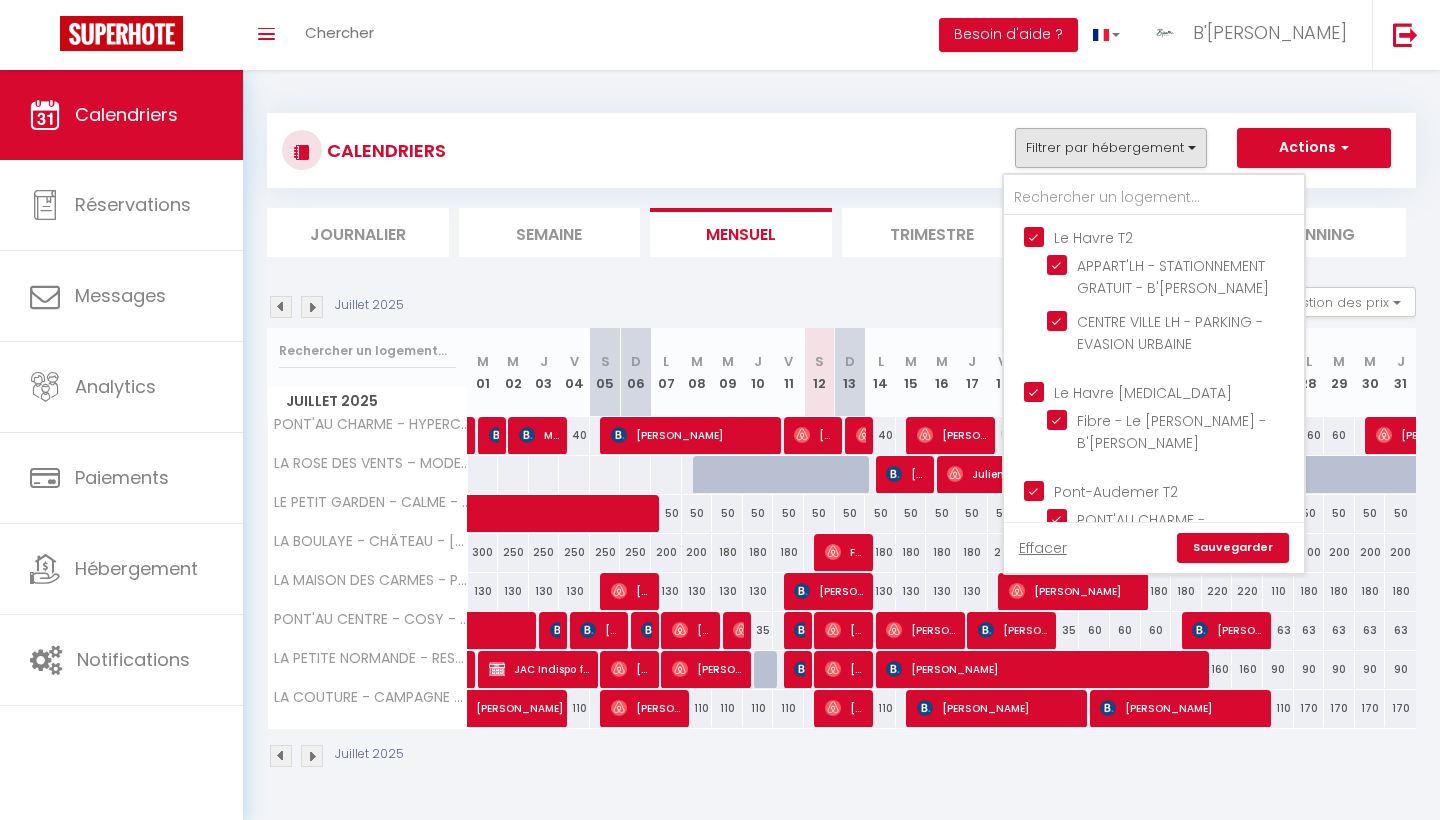 scroll, scrollTop: 0, scrollLeft: 0, axis: both 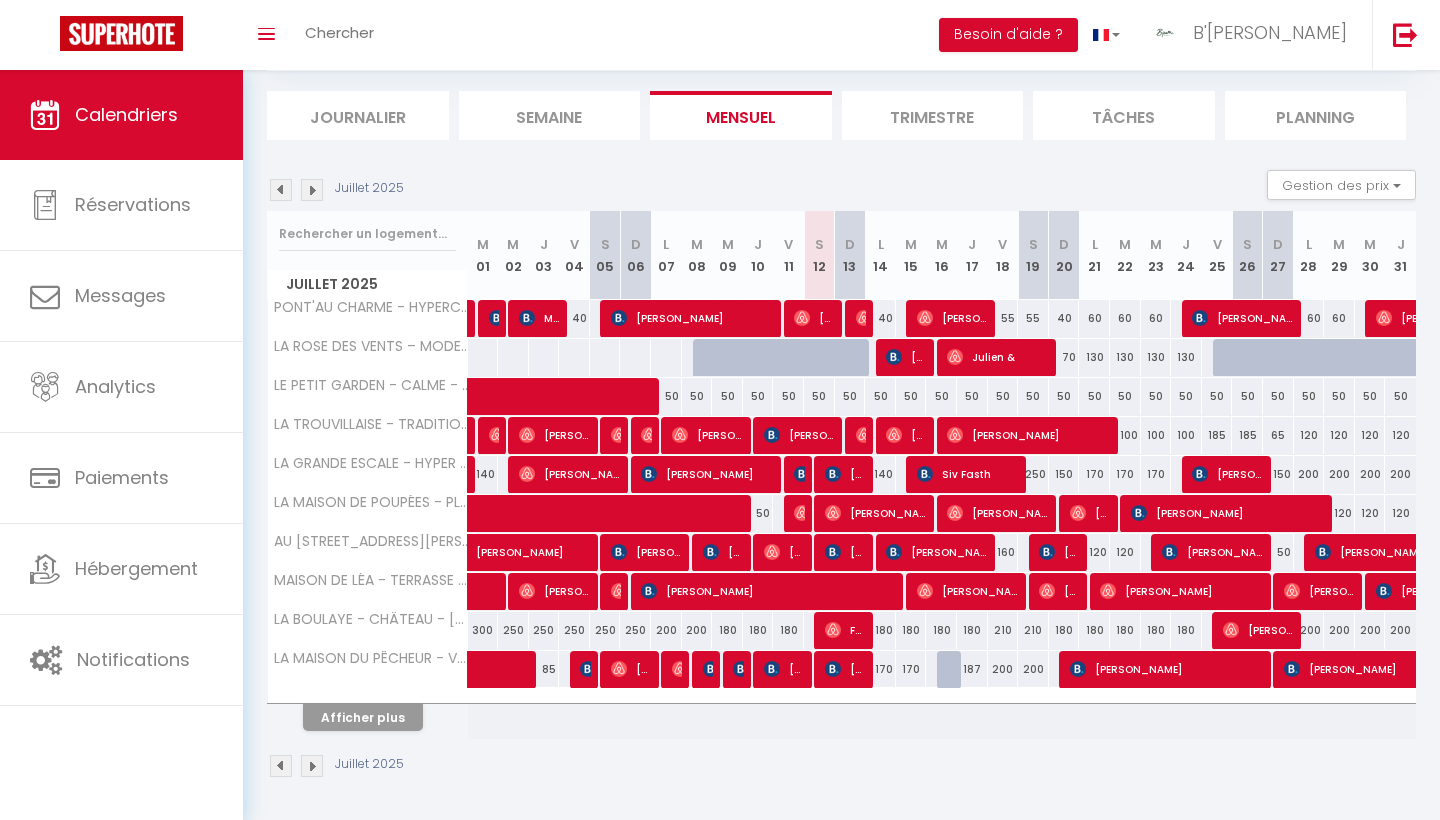 click on "Afficher plus" at bounding box center (363, 717) 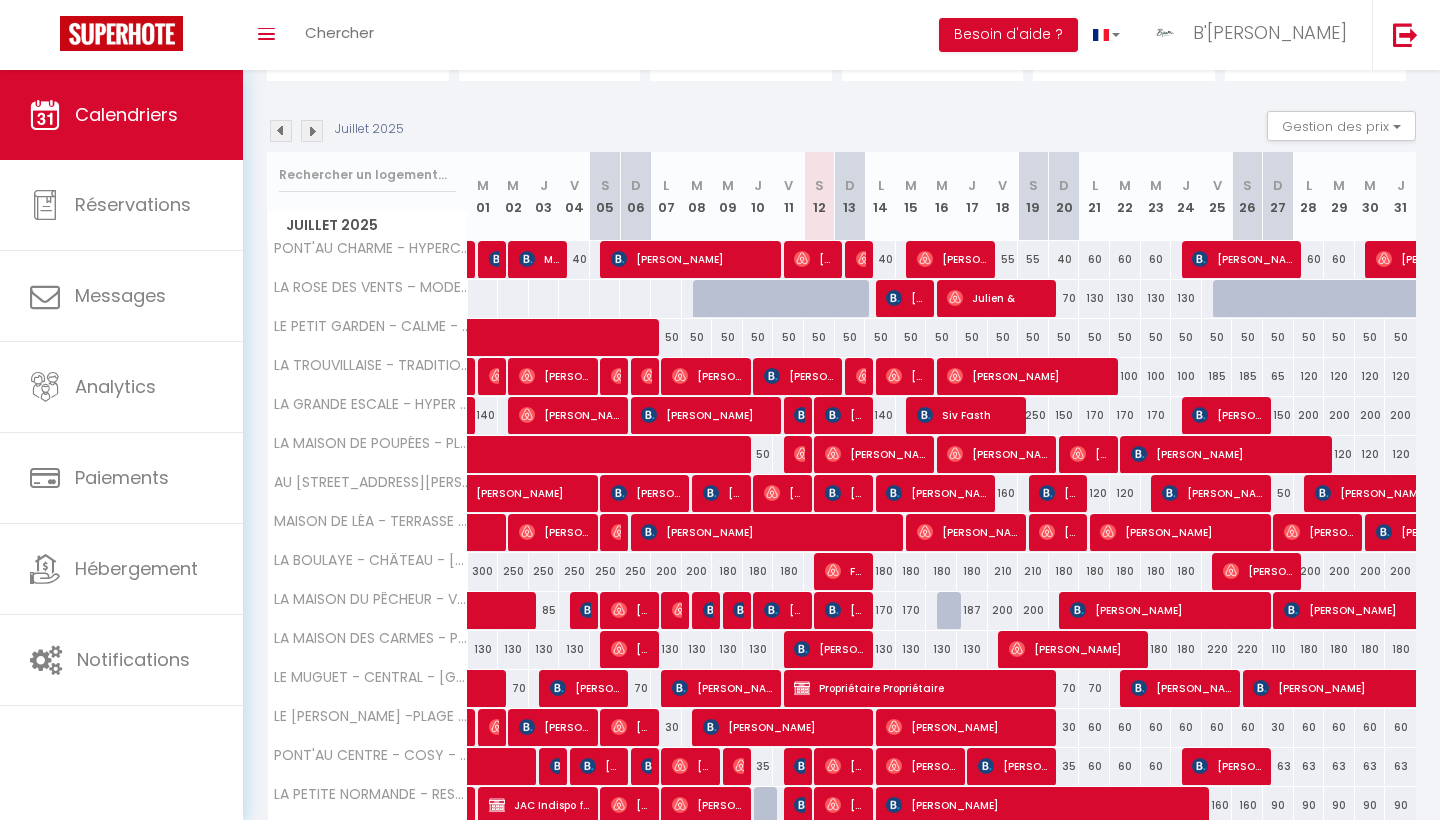 scroll, scrollTop: 304, scrollLeft: 0, axis: vertical 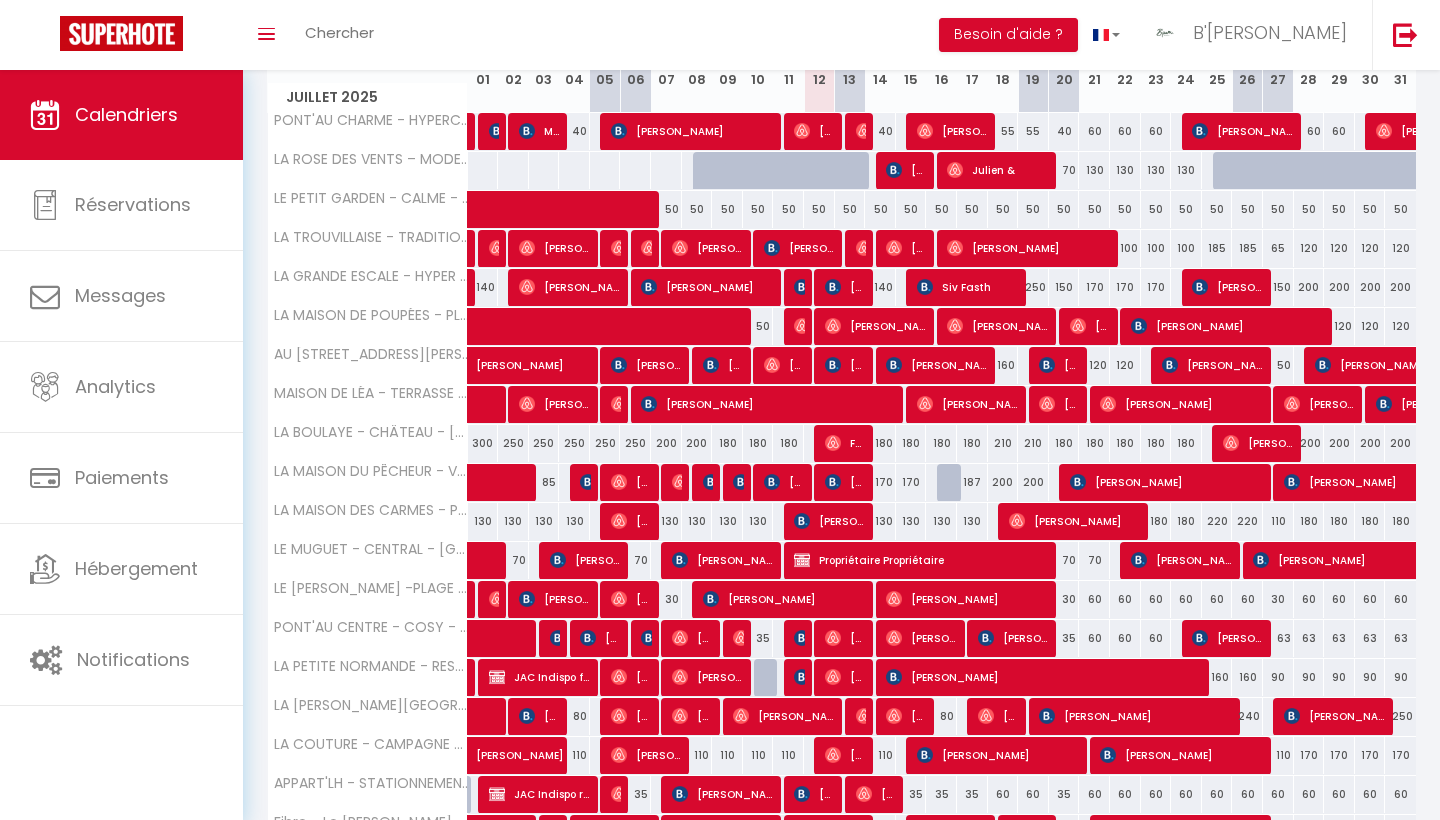 click on "[PERSON_NAME]" at bounding box center (1259, 443) 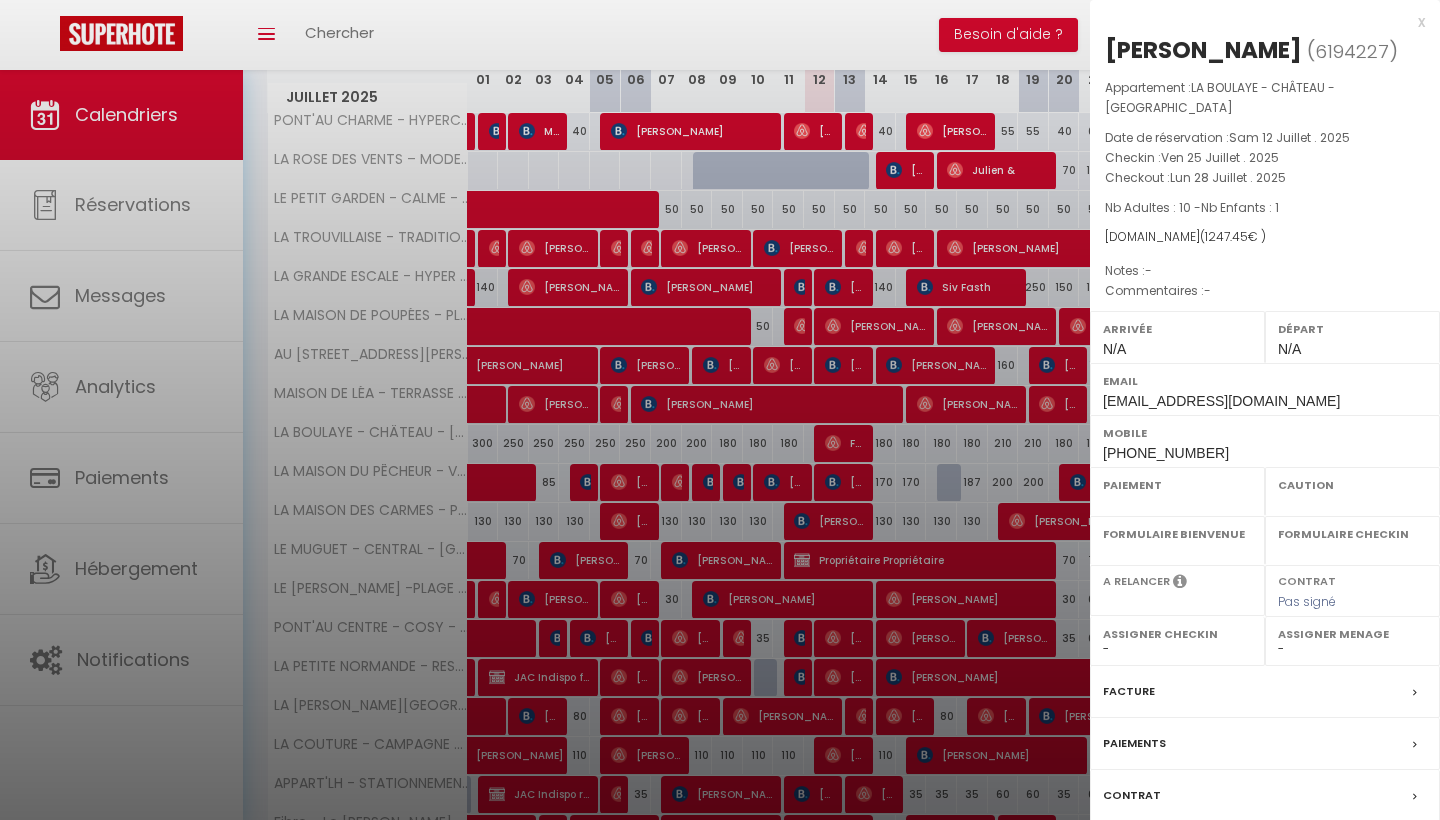 select on "OK" 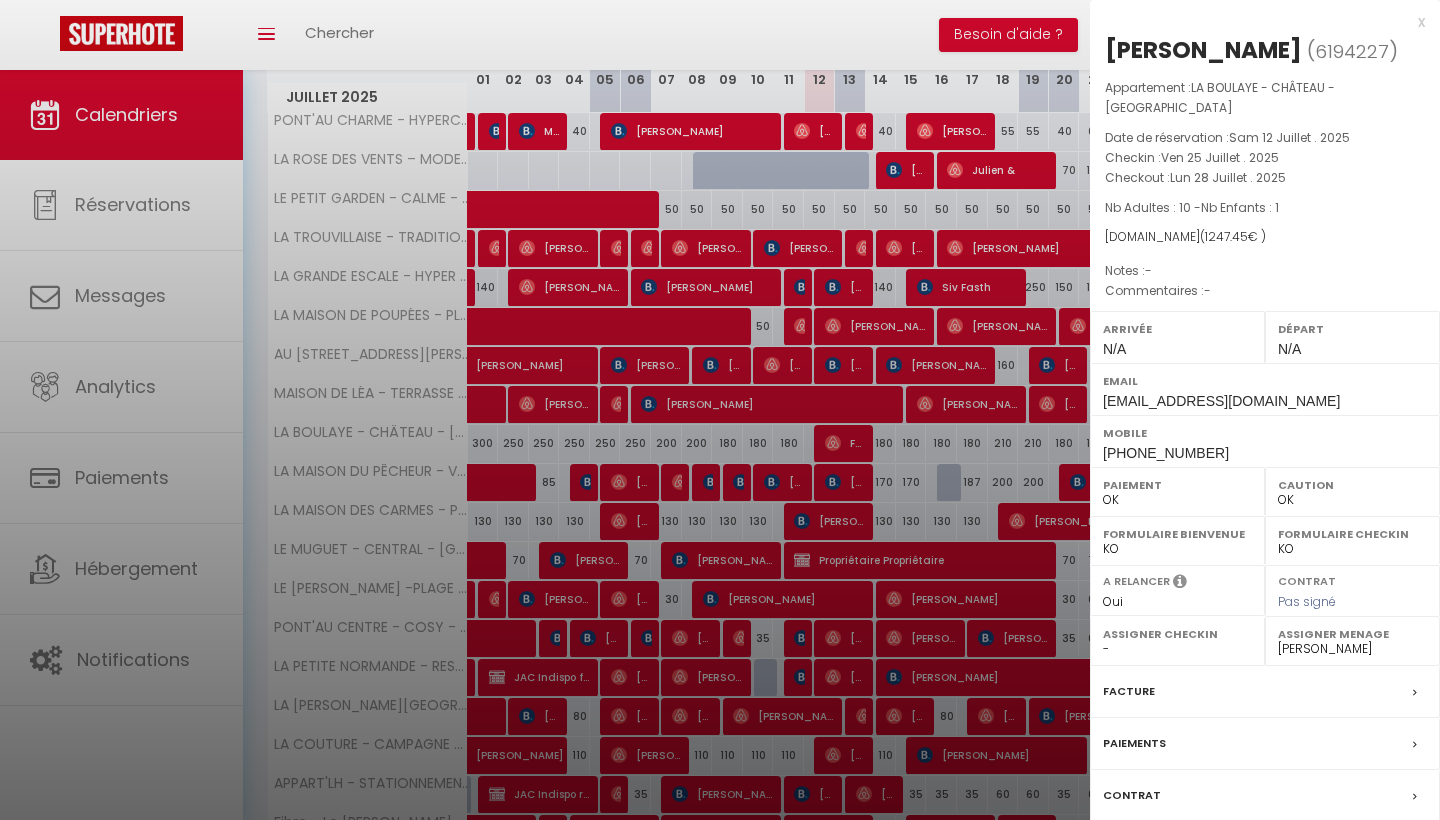 click at bounding box center [720, 410] 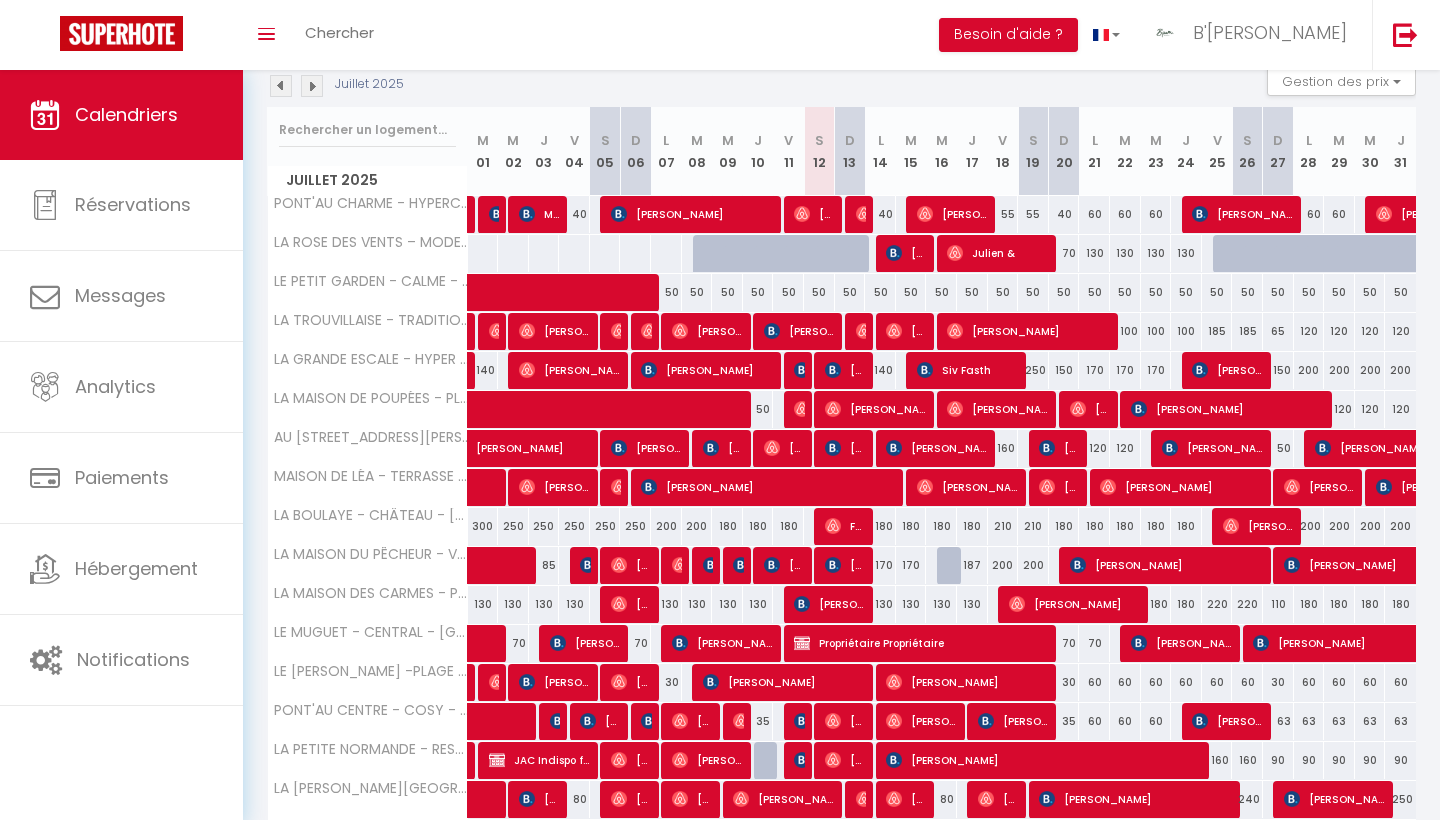 scroll, scrollTop: 217, scrollLeft: 0, axis: vertical 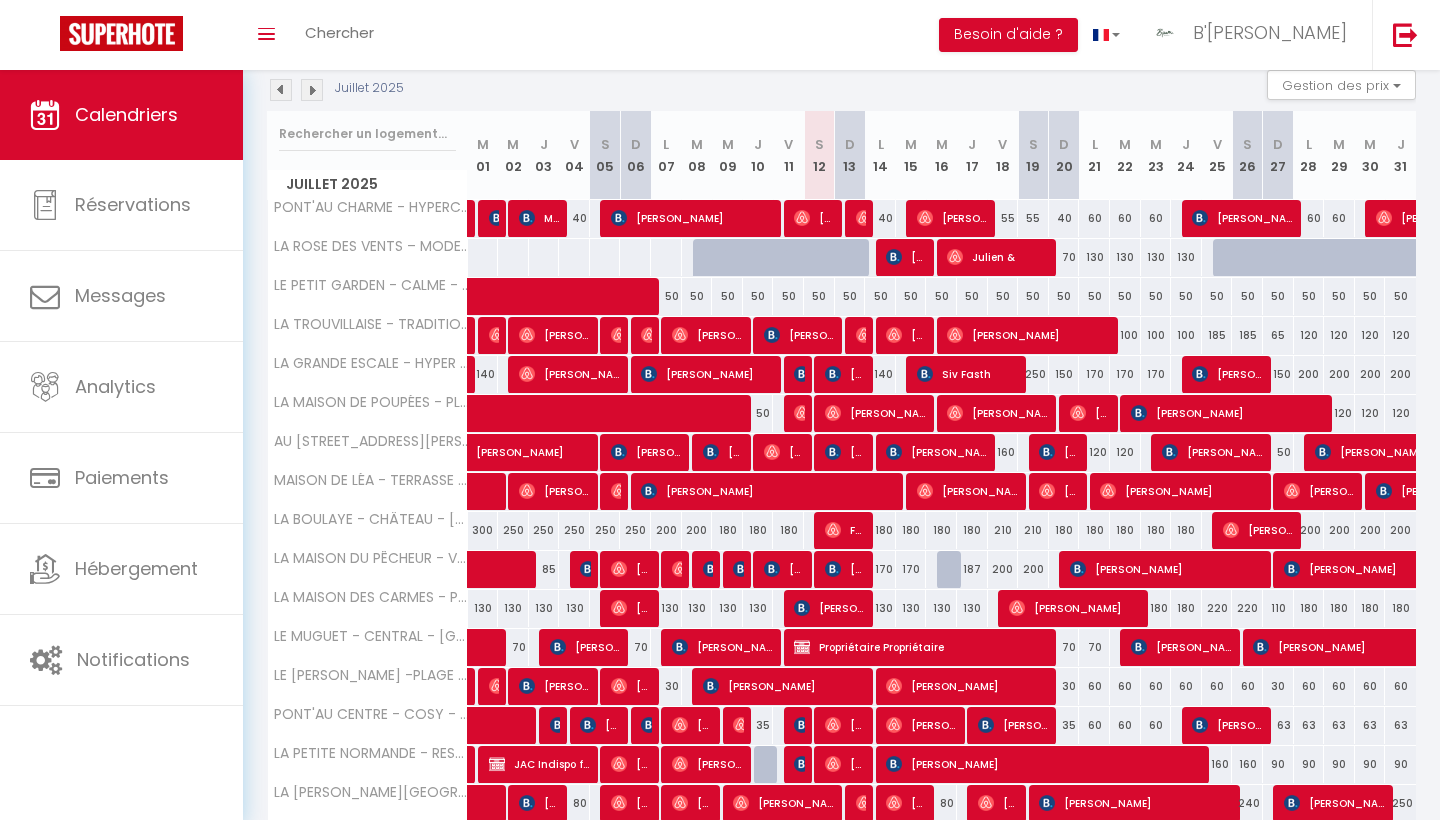 click at bounding box center [833, 569] 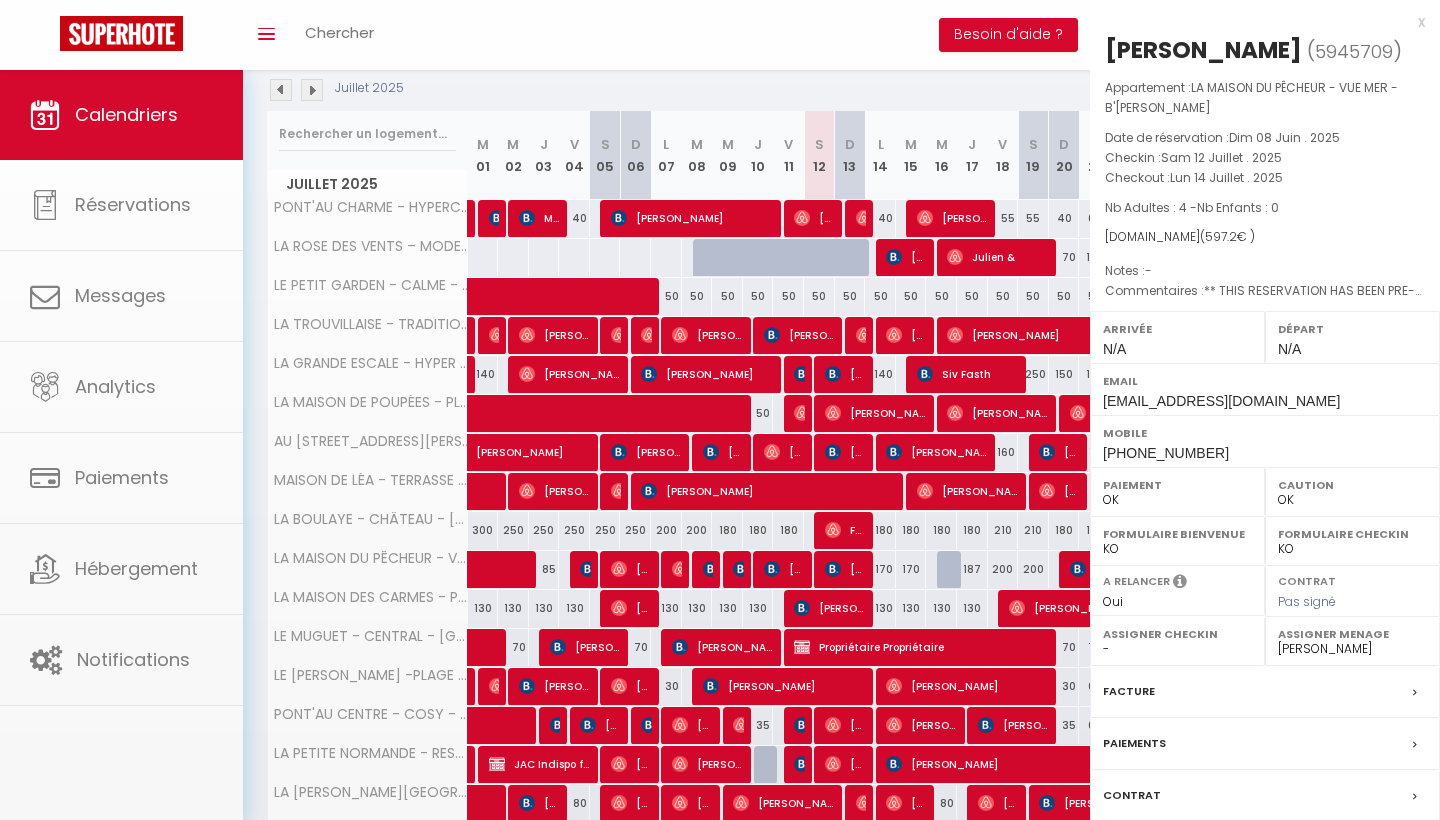 select on "KO" 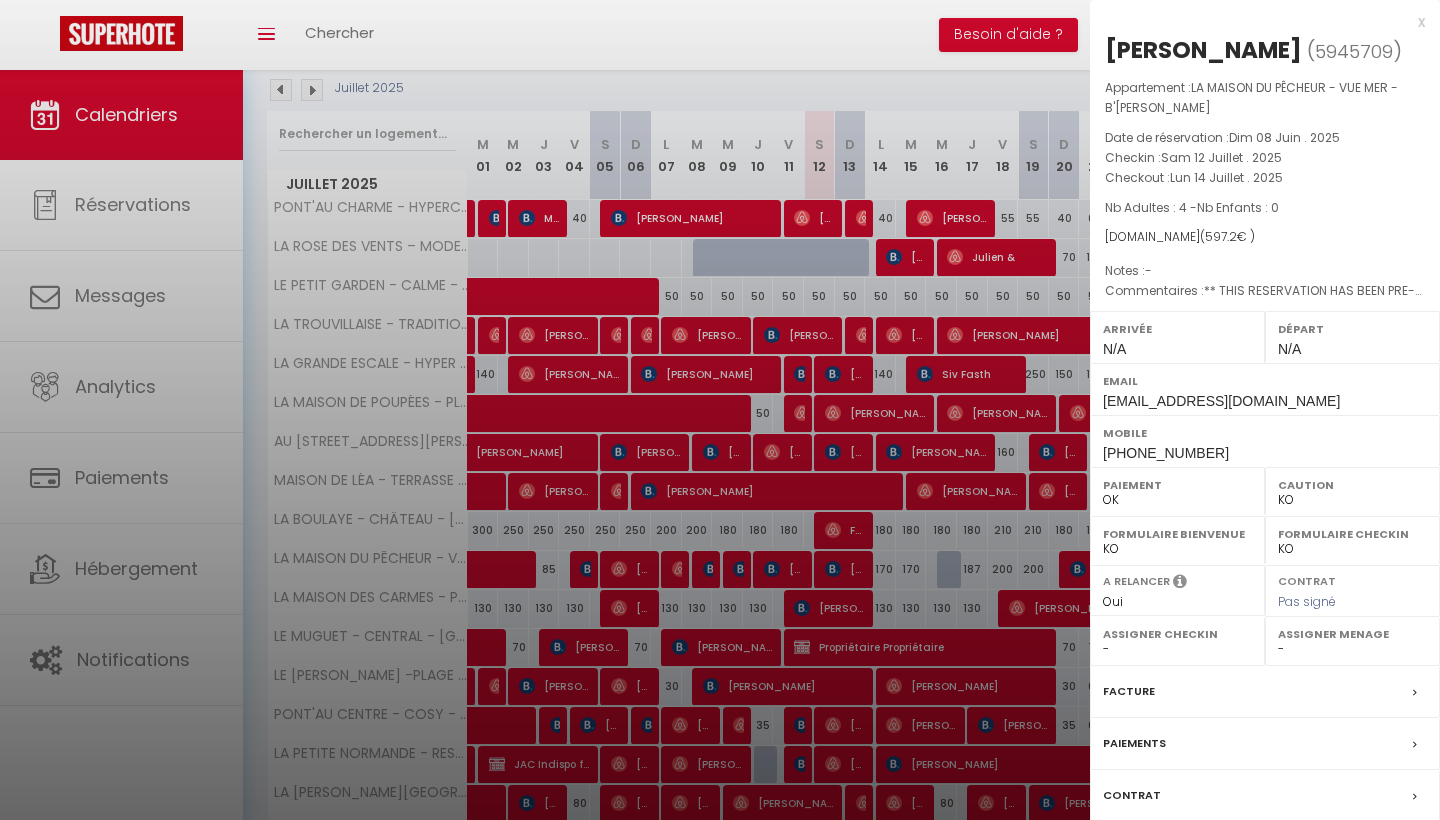 click on "Contrat" at bounding box center [1265, 796] 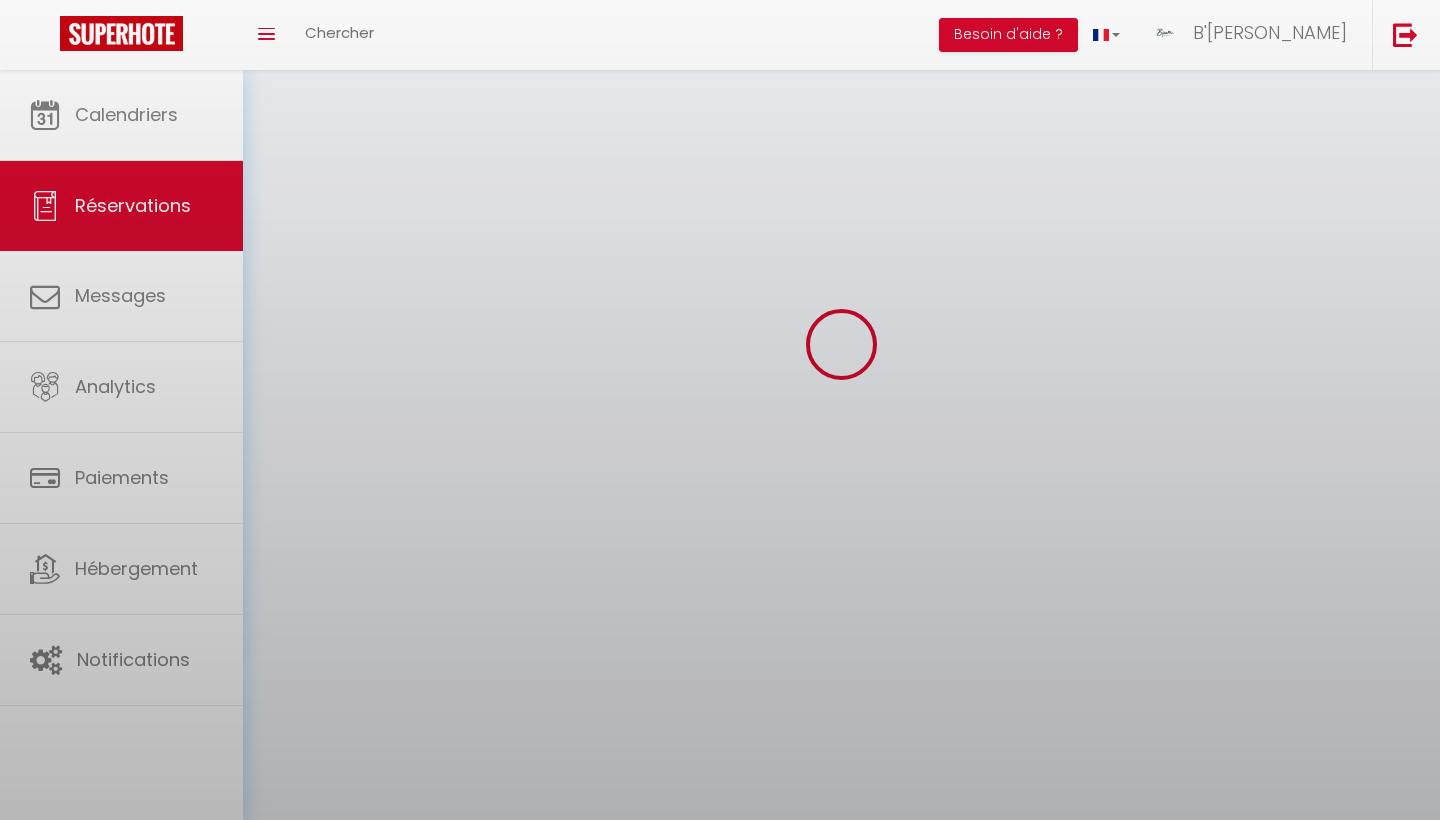scroll, scrollTop: 0, scrollLeft: 0, axis: both 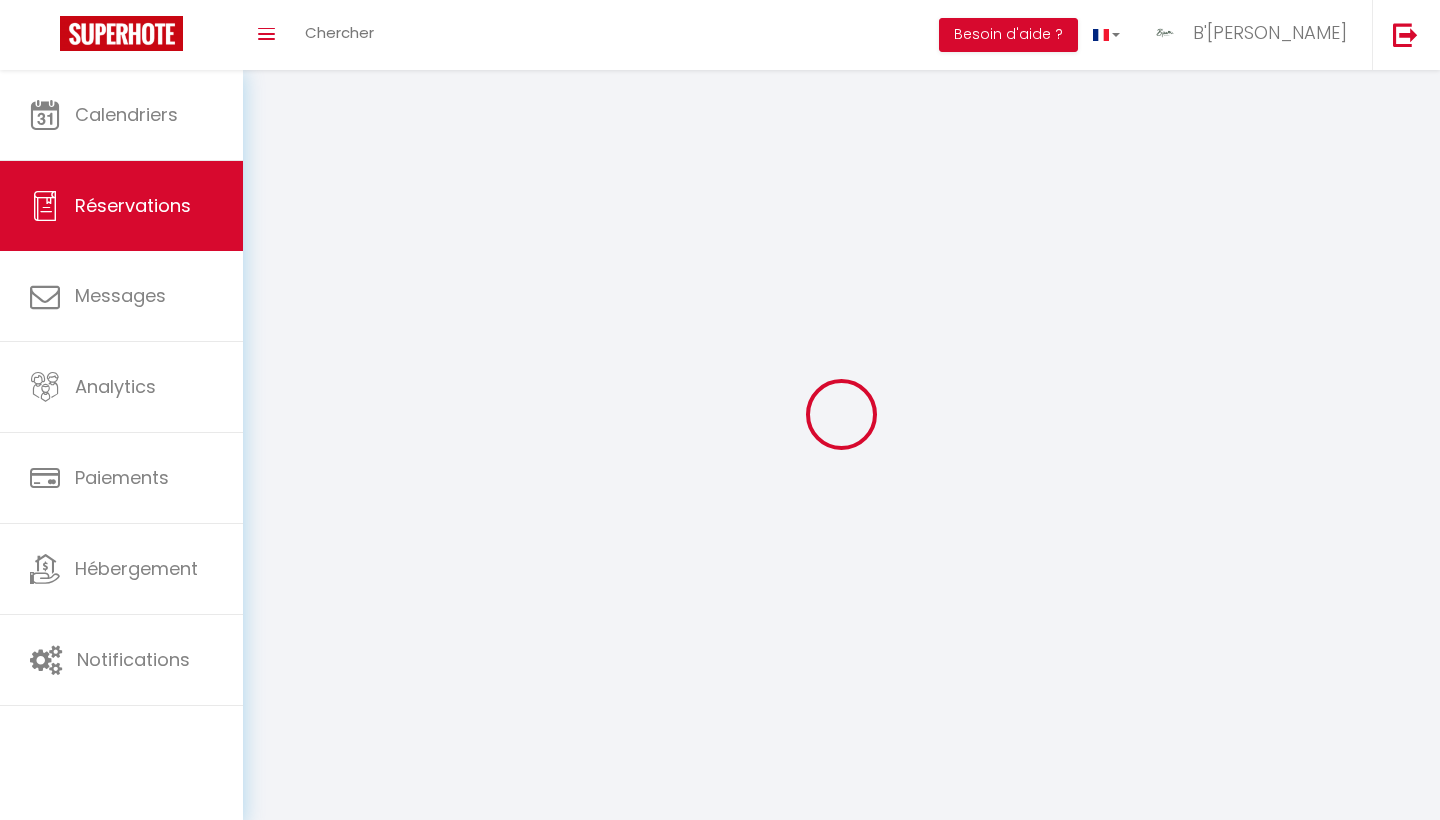 select 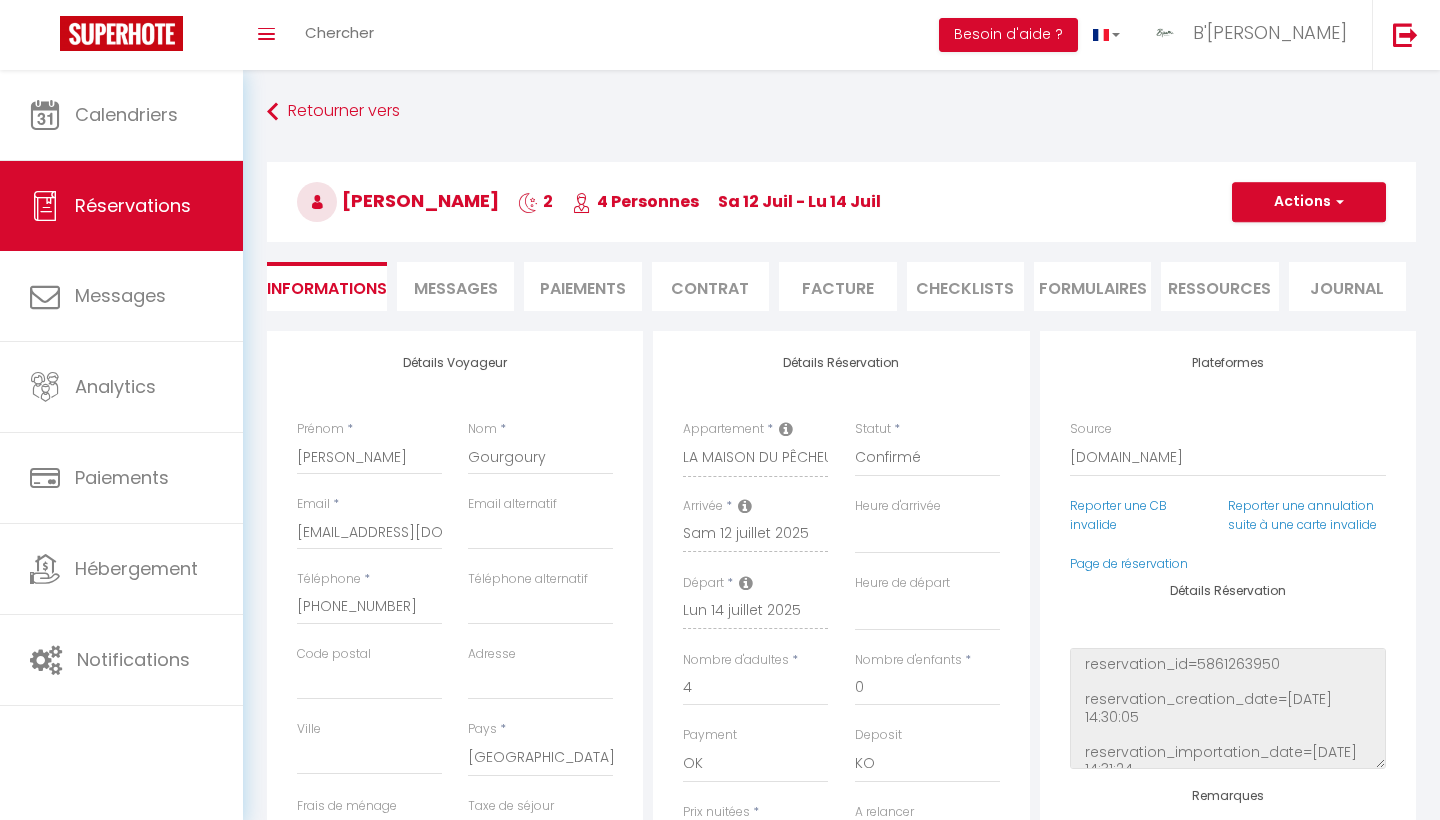select 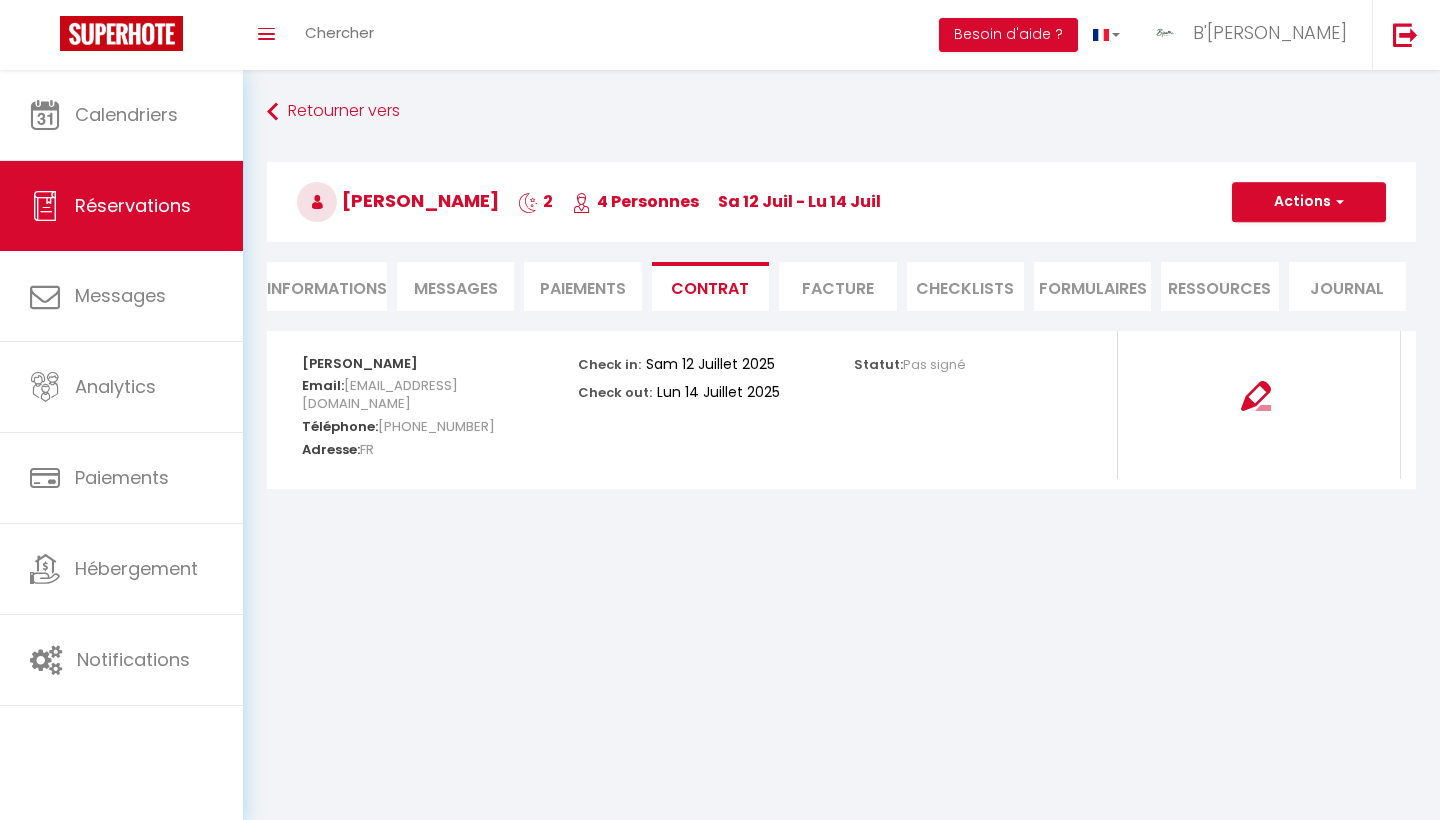 click on "Messages" at bounding box center [455, 286] 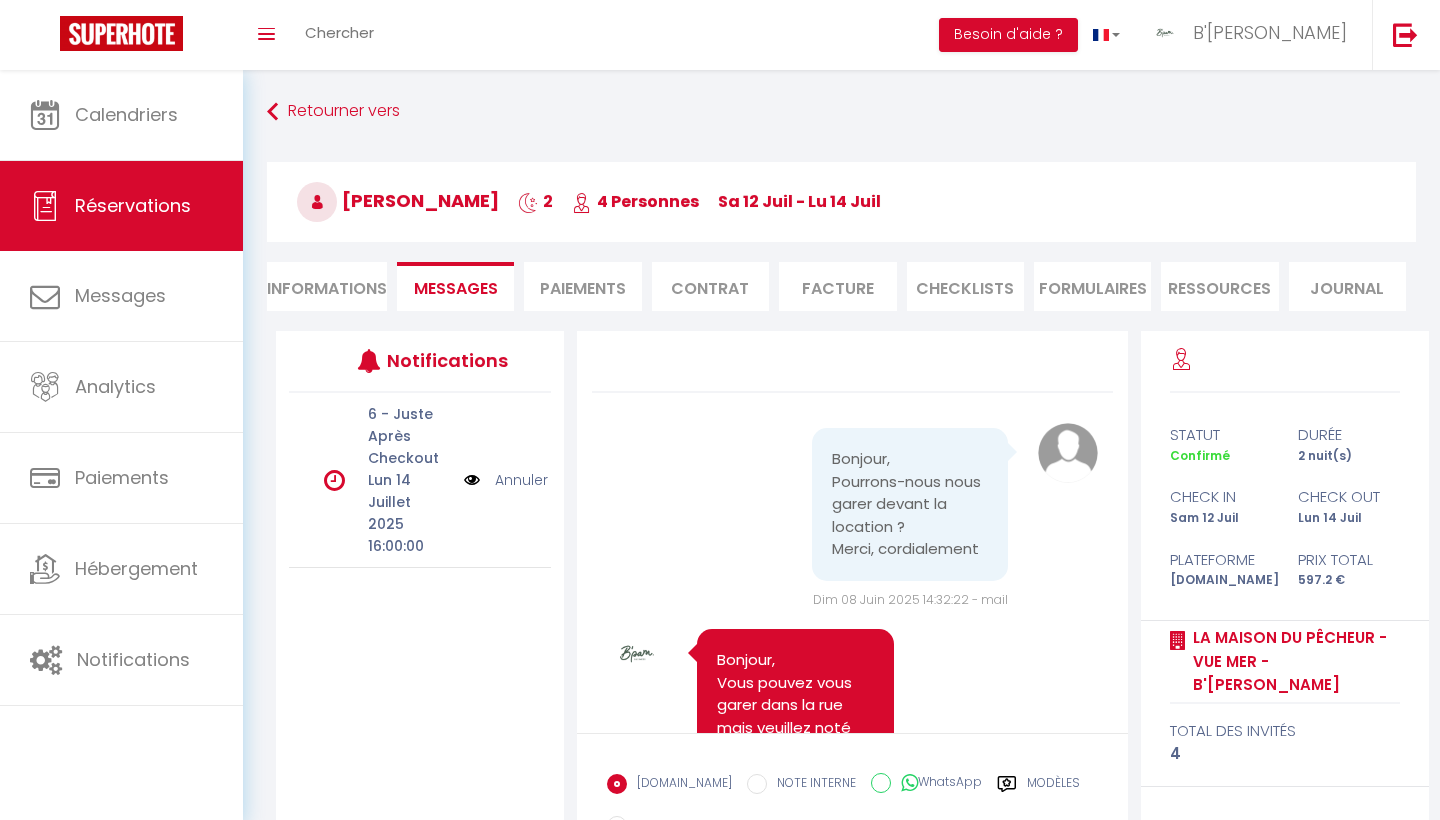 scroll, scrollTop: 0, scrollLeft: 0, axis: both 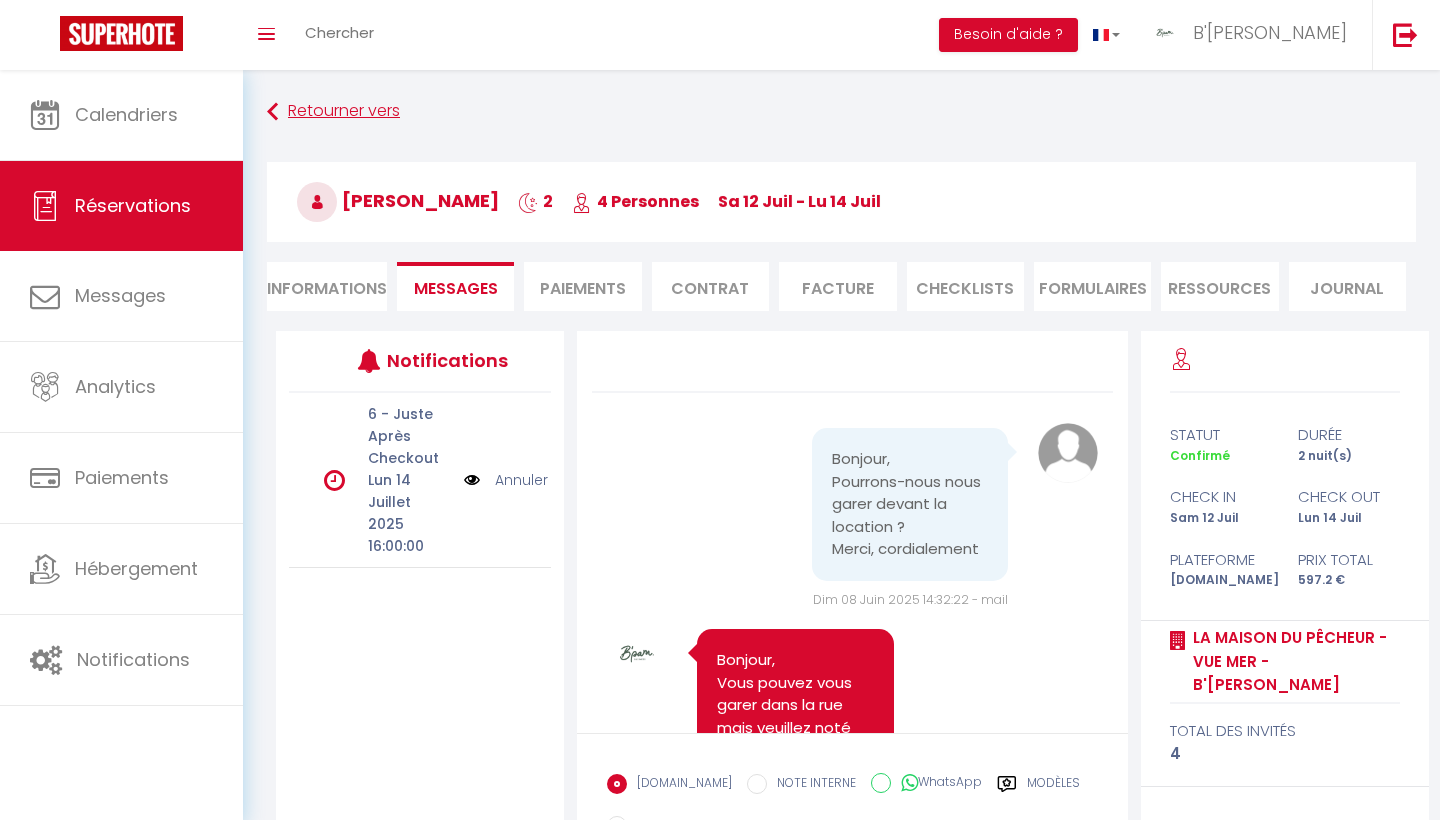 click on "Retourner vers" at bounding box center (841, 112) 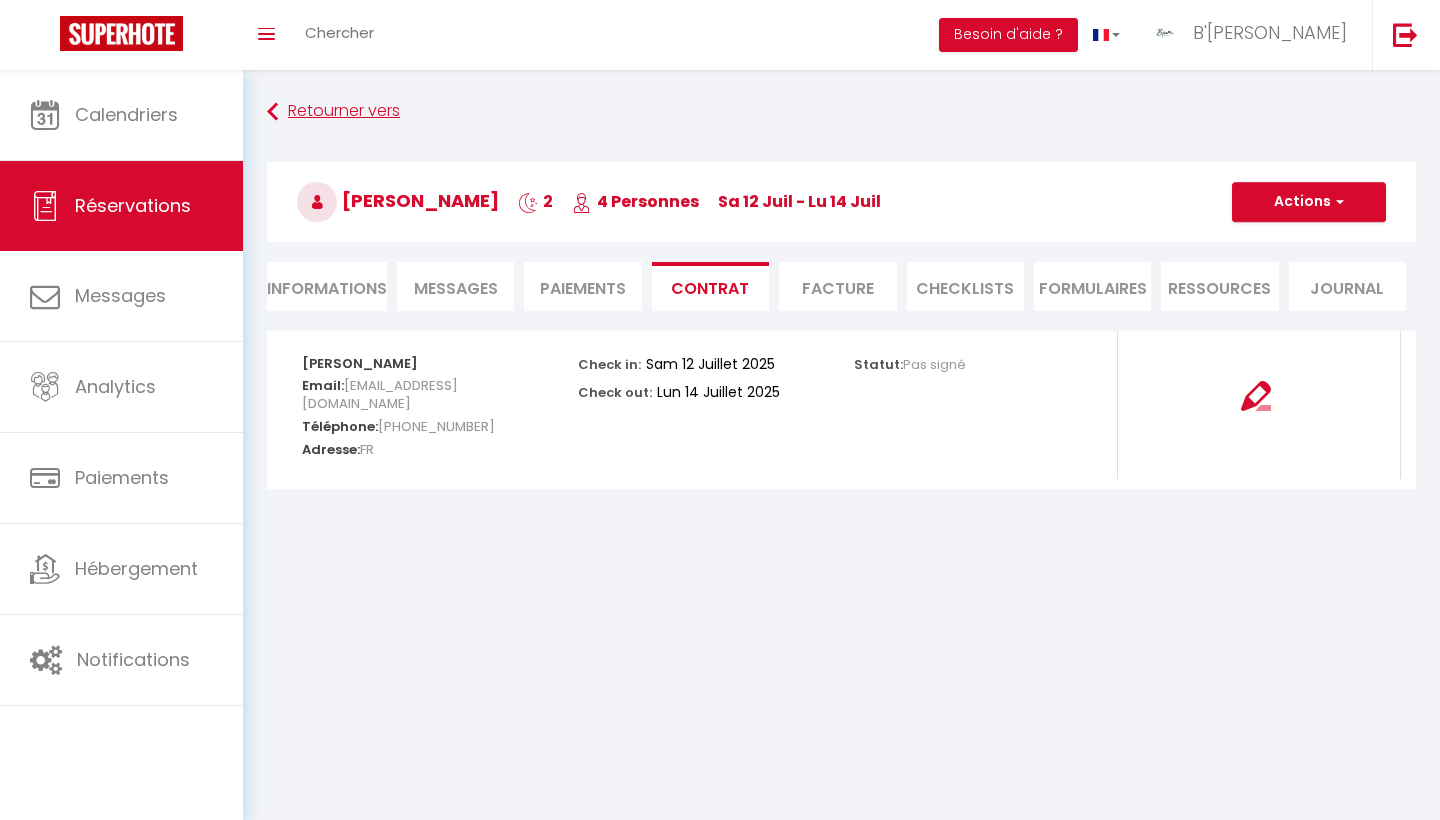 click on "Retourner vers" at bounding box center (841, 112) 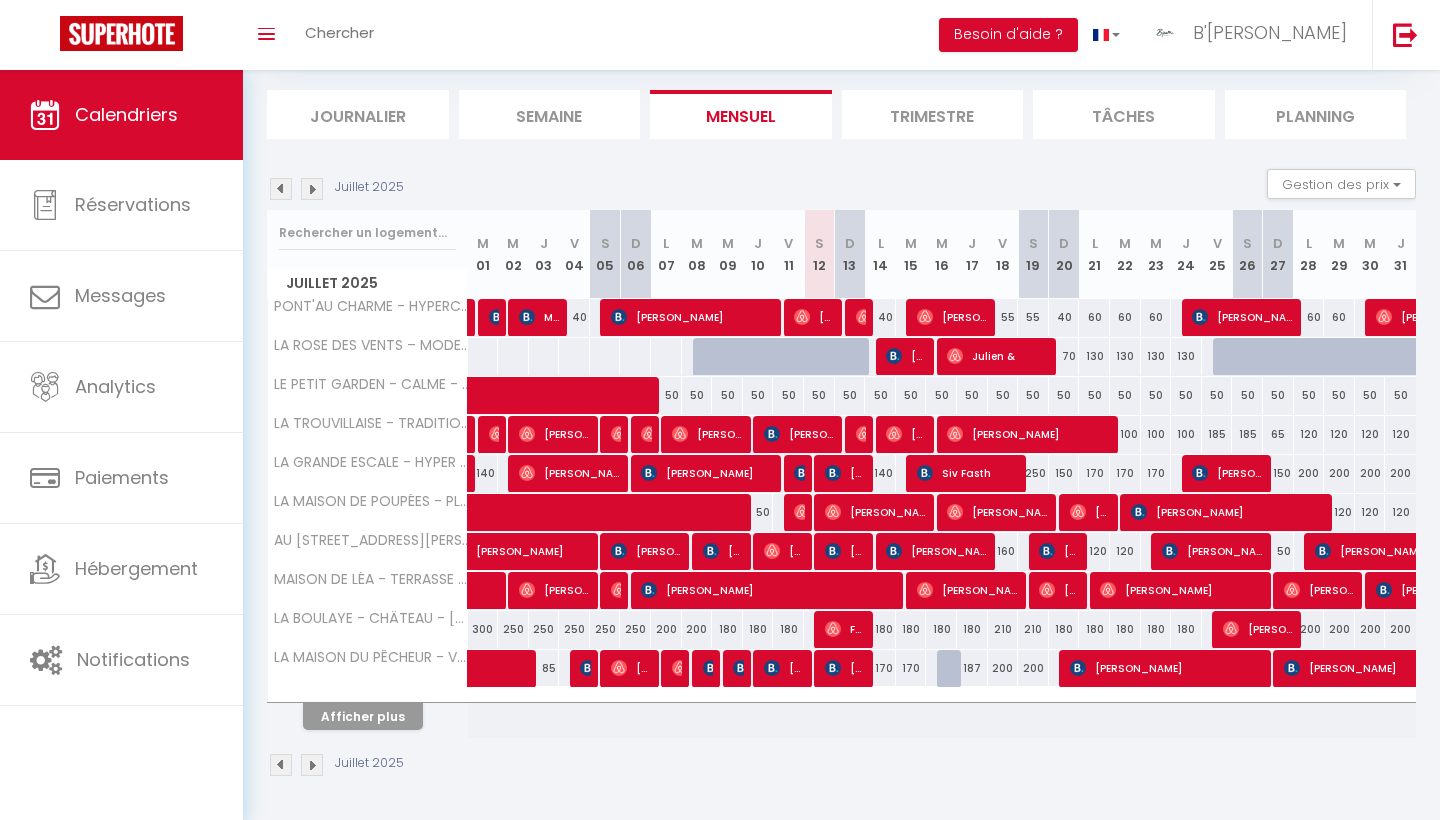scroll, scrollTop: 117, scrollLeft: 0, axis: vertical 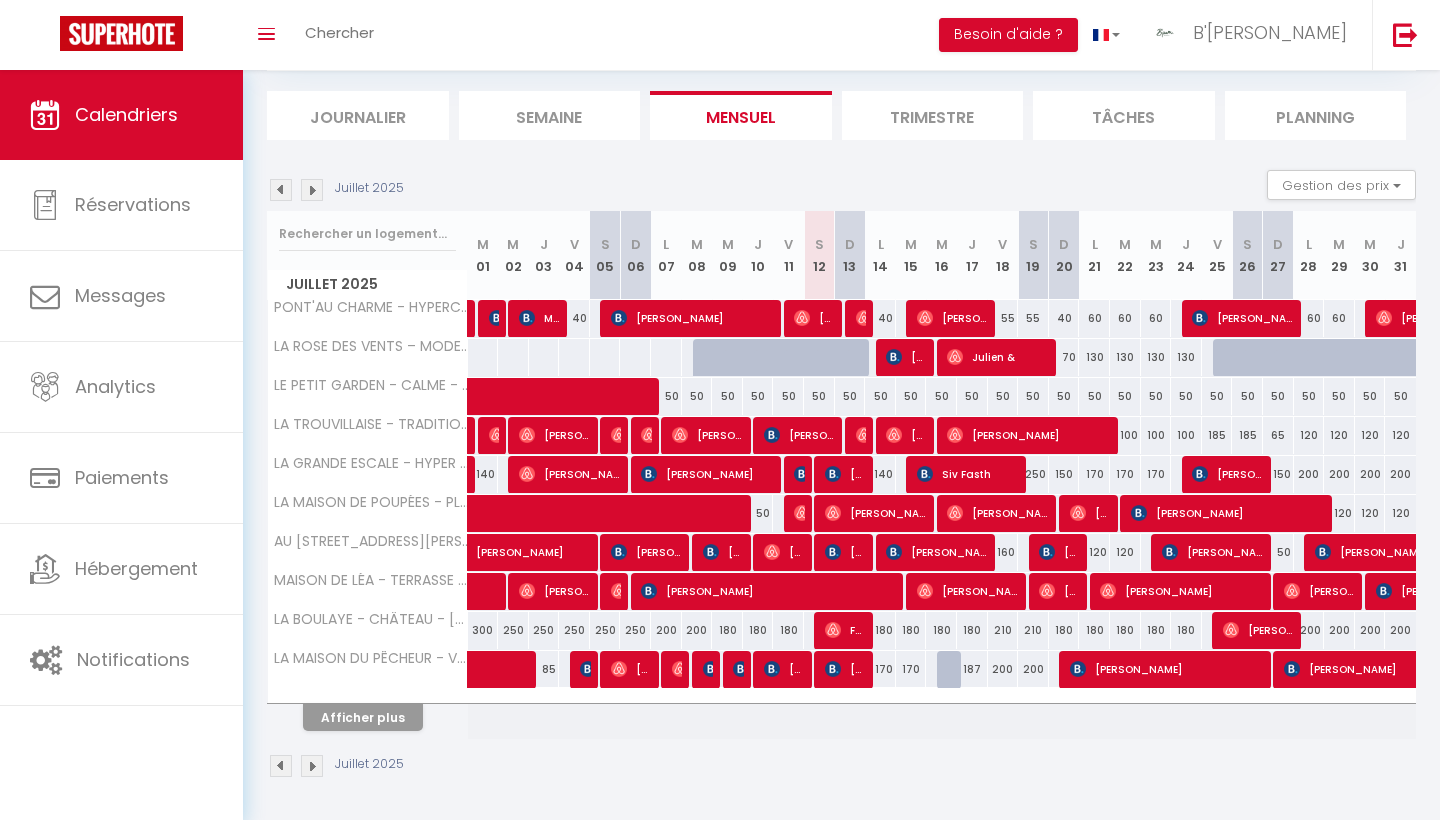 click on "Afficher plus" at bounding box center [363, 717] 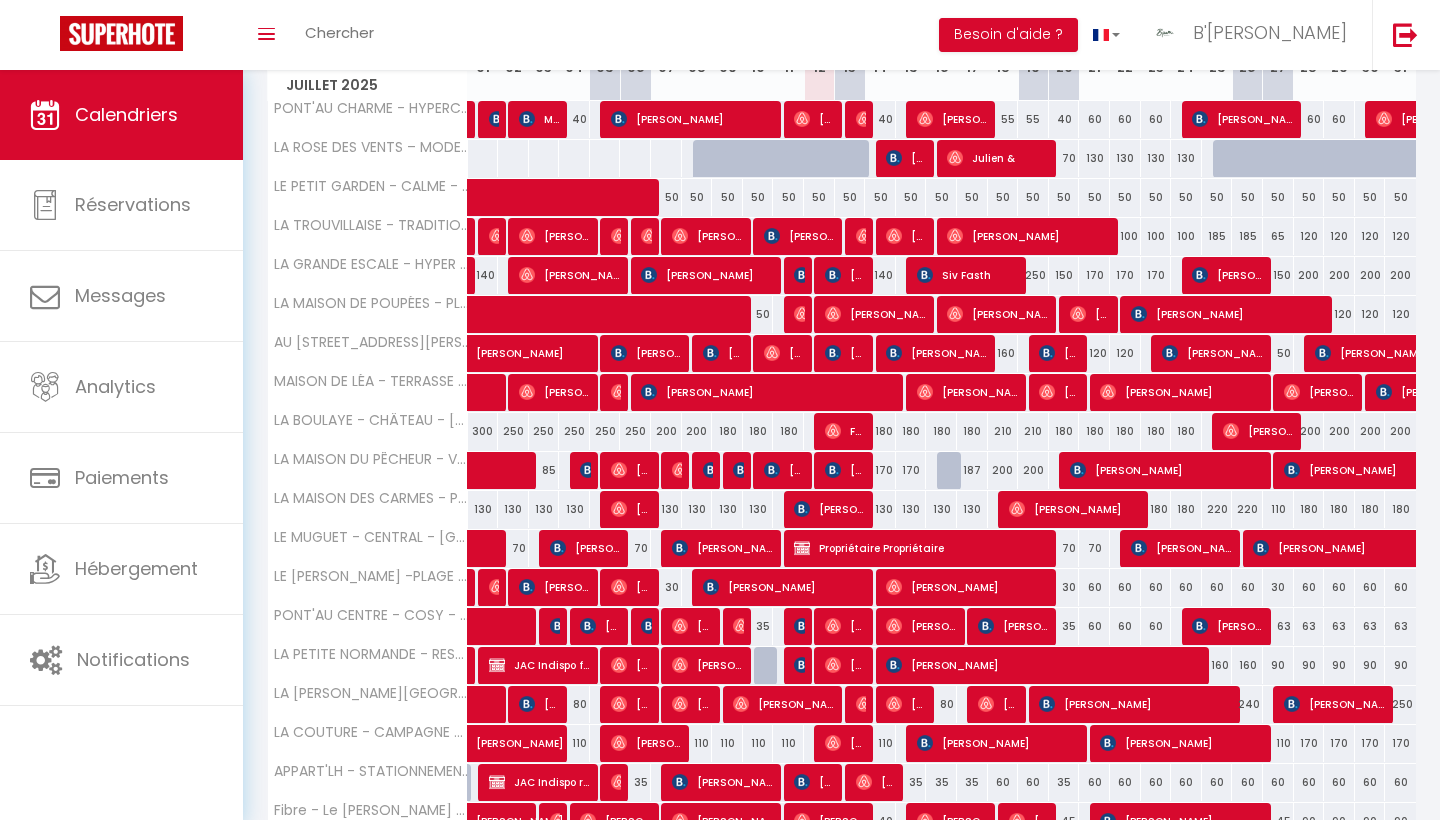 scroll, scrollTop: 317, scrollLeft: 0, axis: vertical 